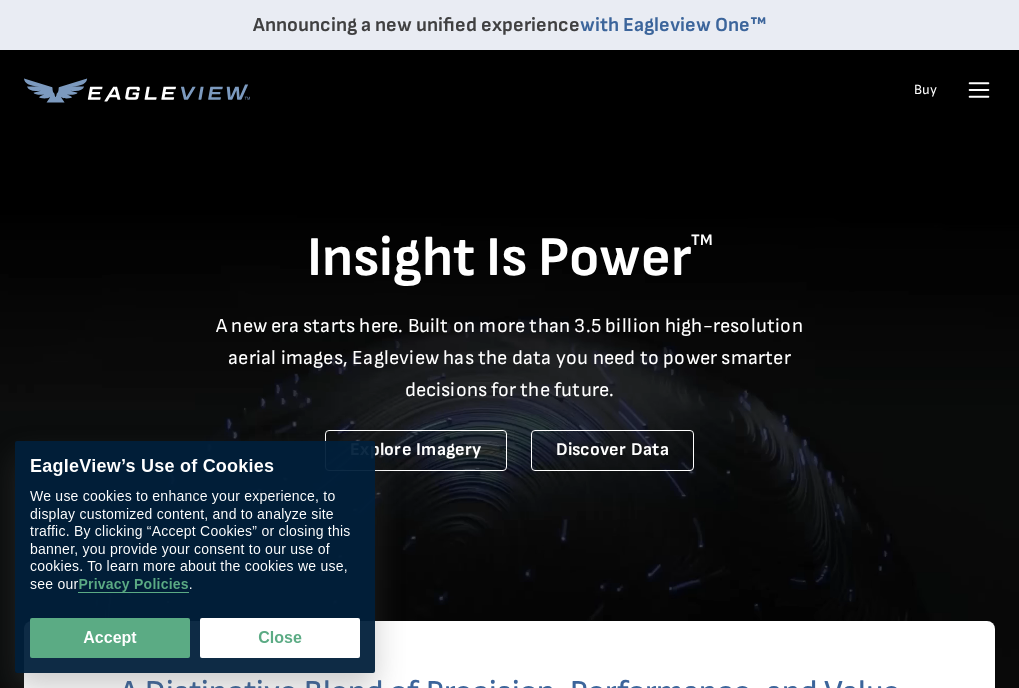 scroll, scrollTop: 0, scrollLeft: 0, axis: both 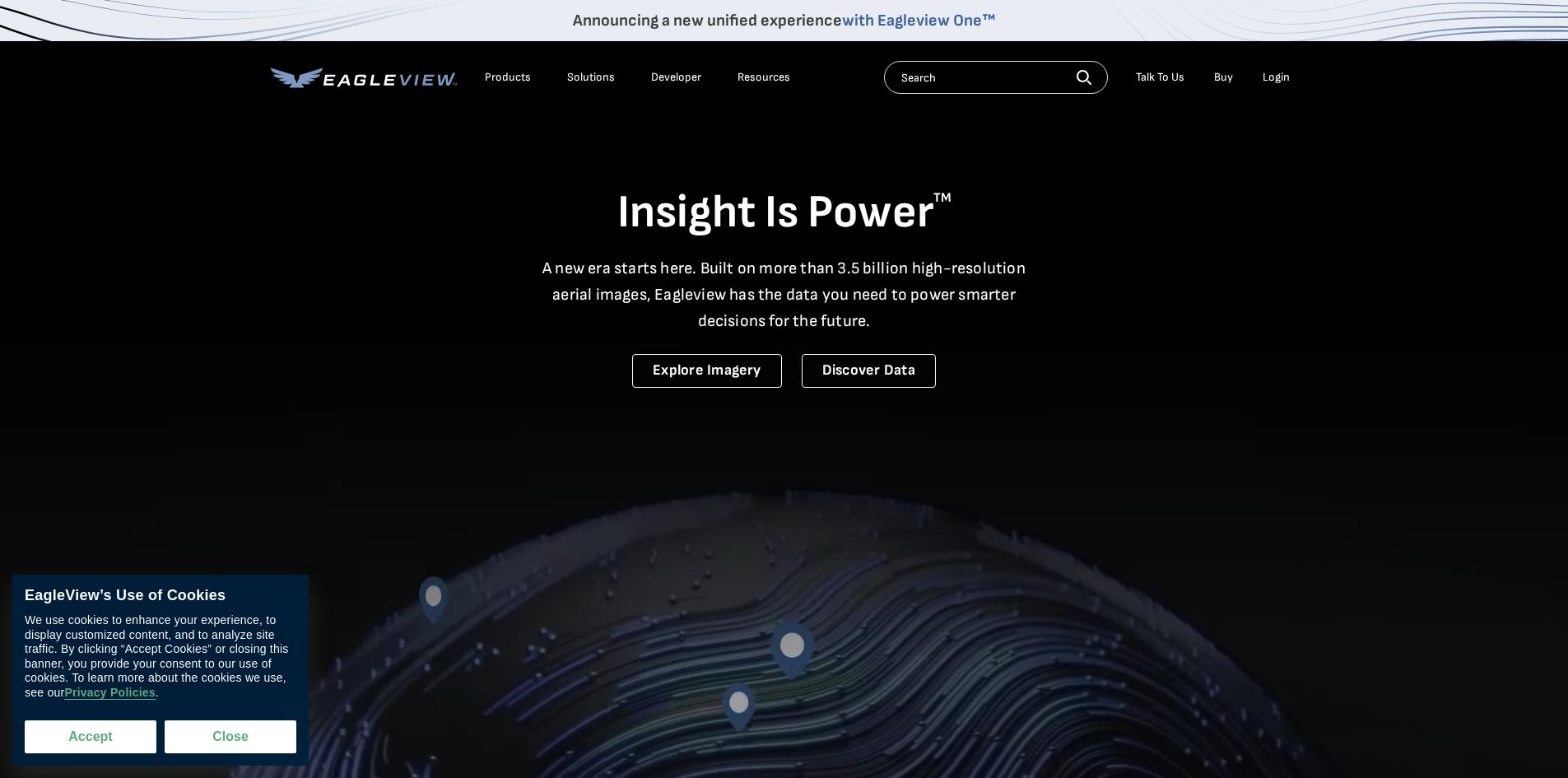 click on "Accept" at bounding box center [91, 737] 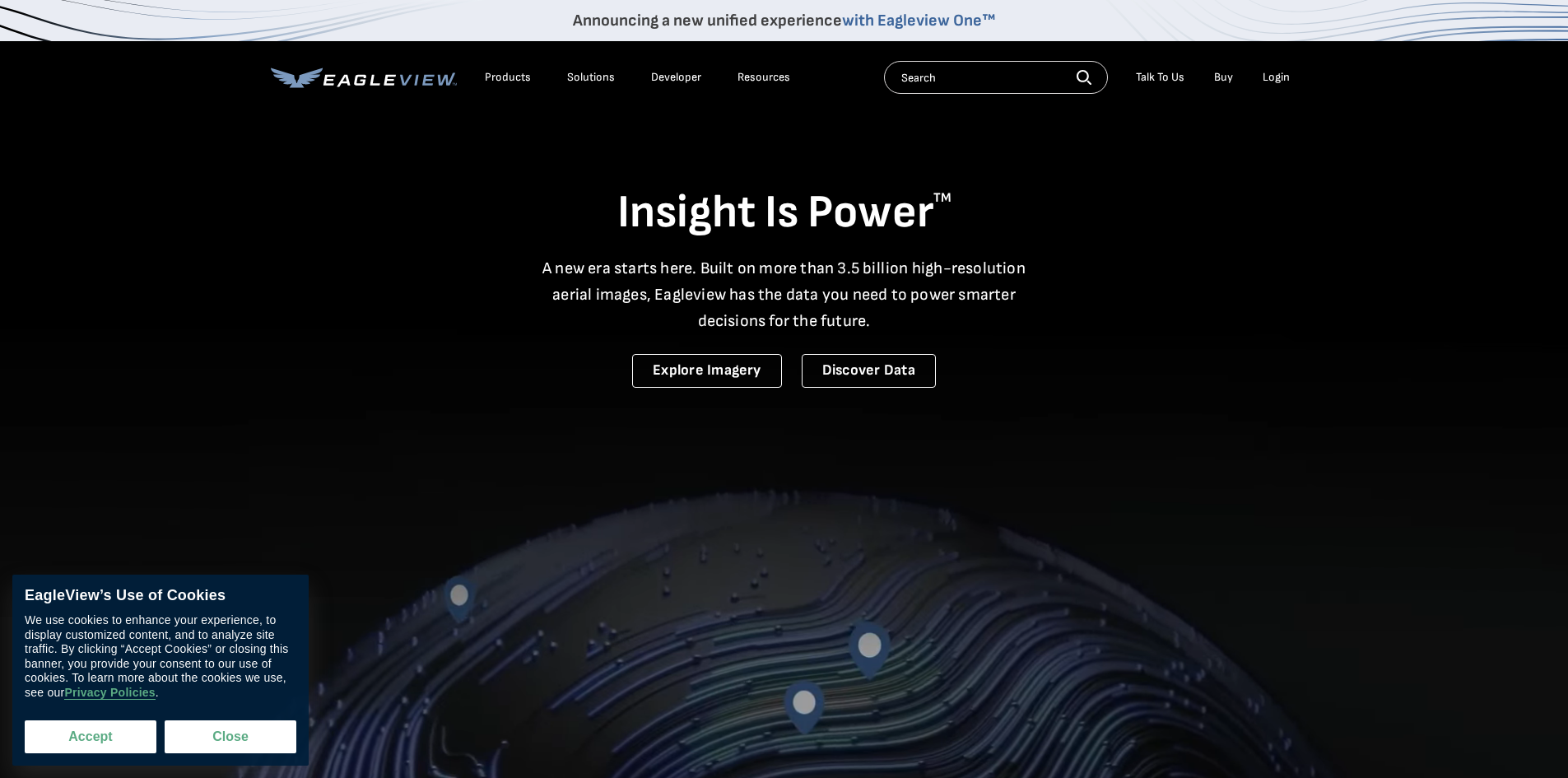 checkbox on "true" 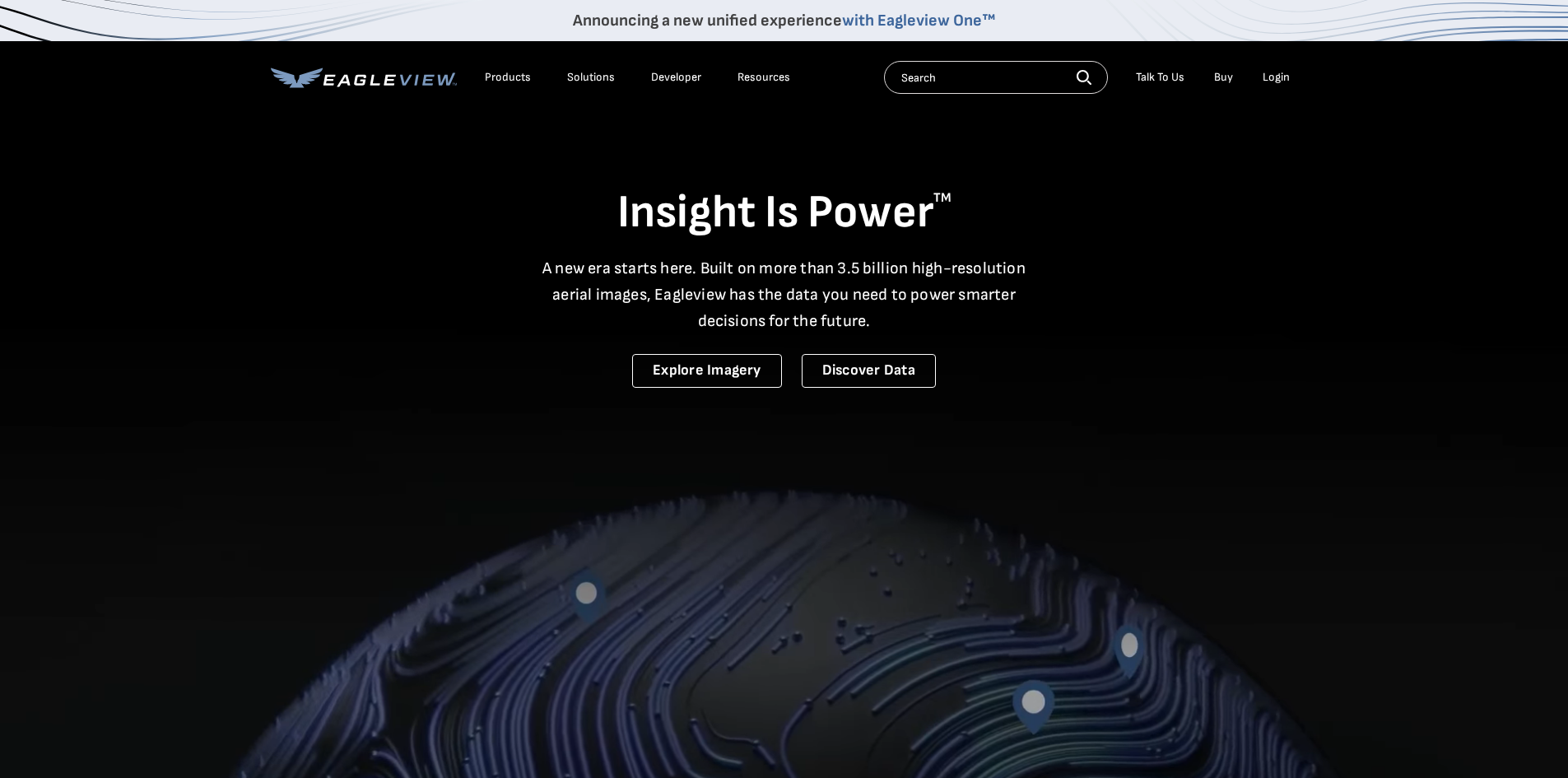 click on "Products" at bounding box center (508, 77) 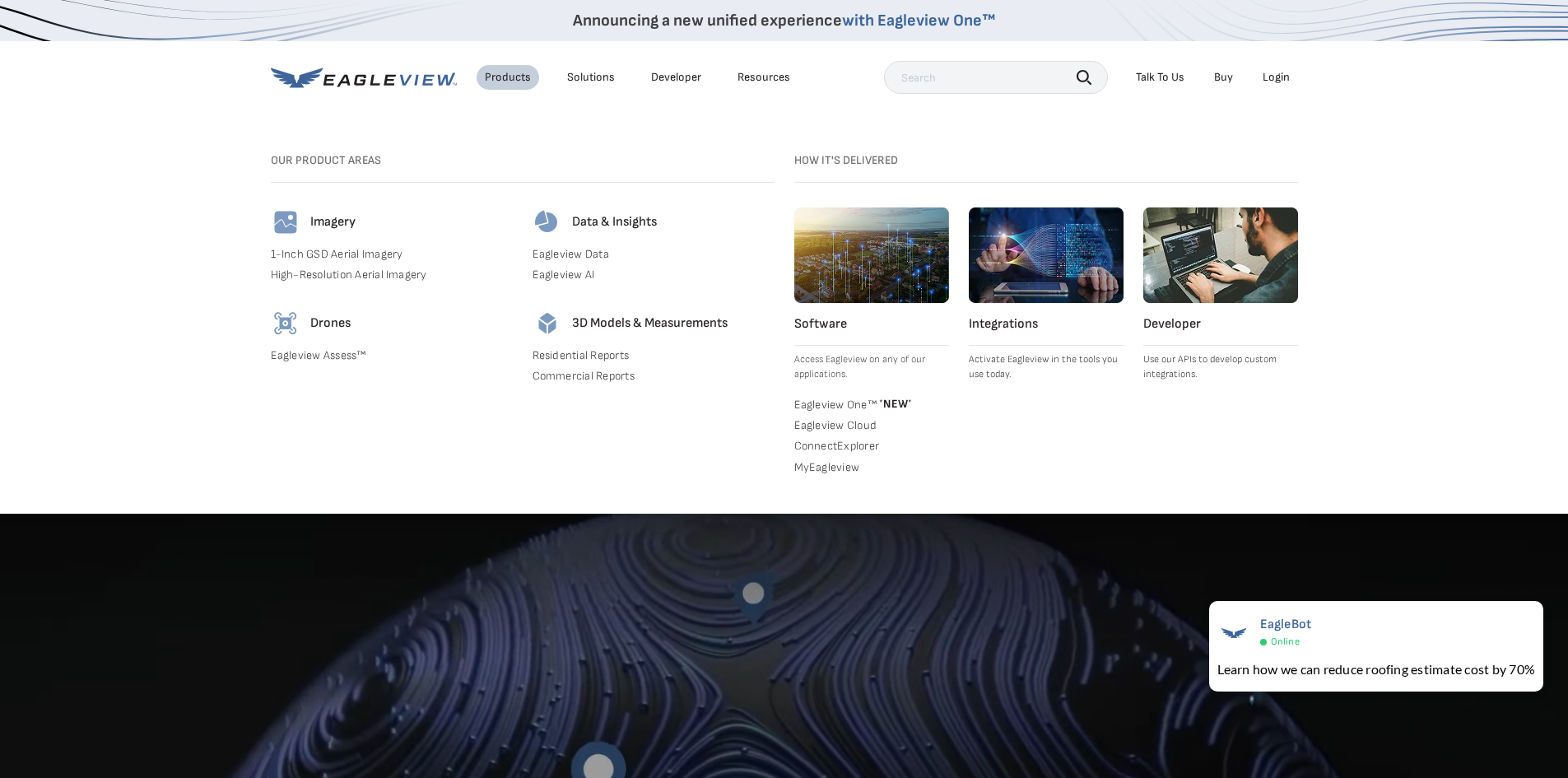 click on "Solutions" at bounding box center [591, 77] 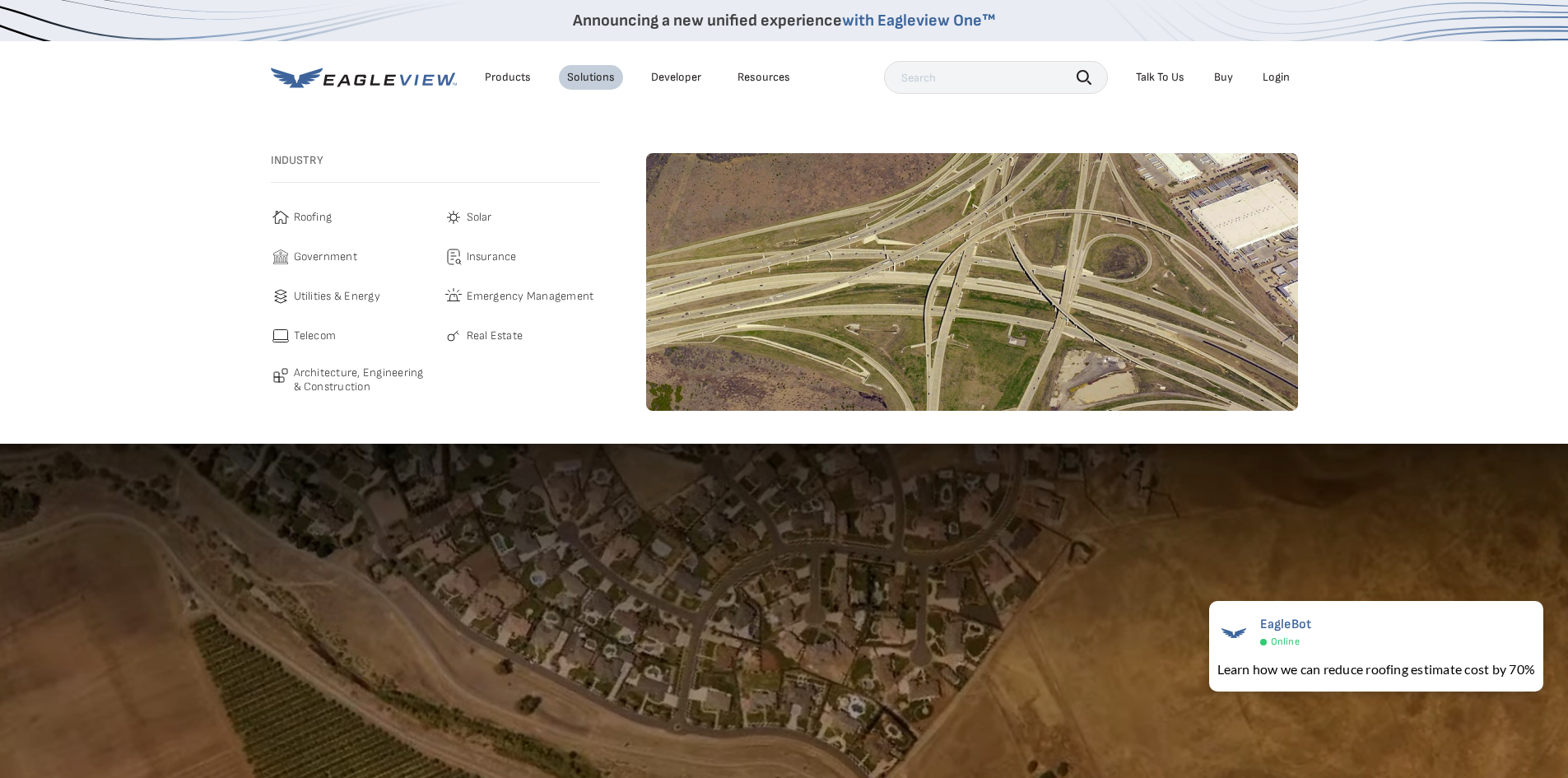 click on "Government" at bounding box center [325, 257] 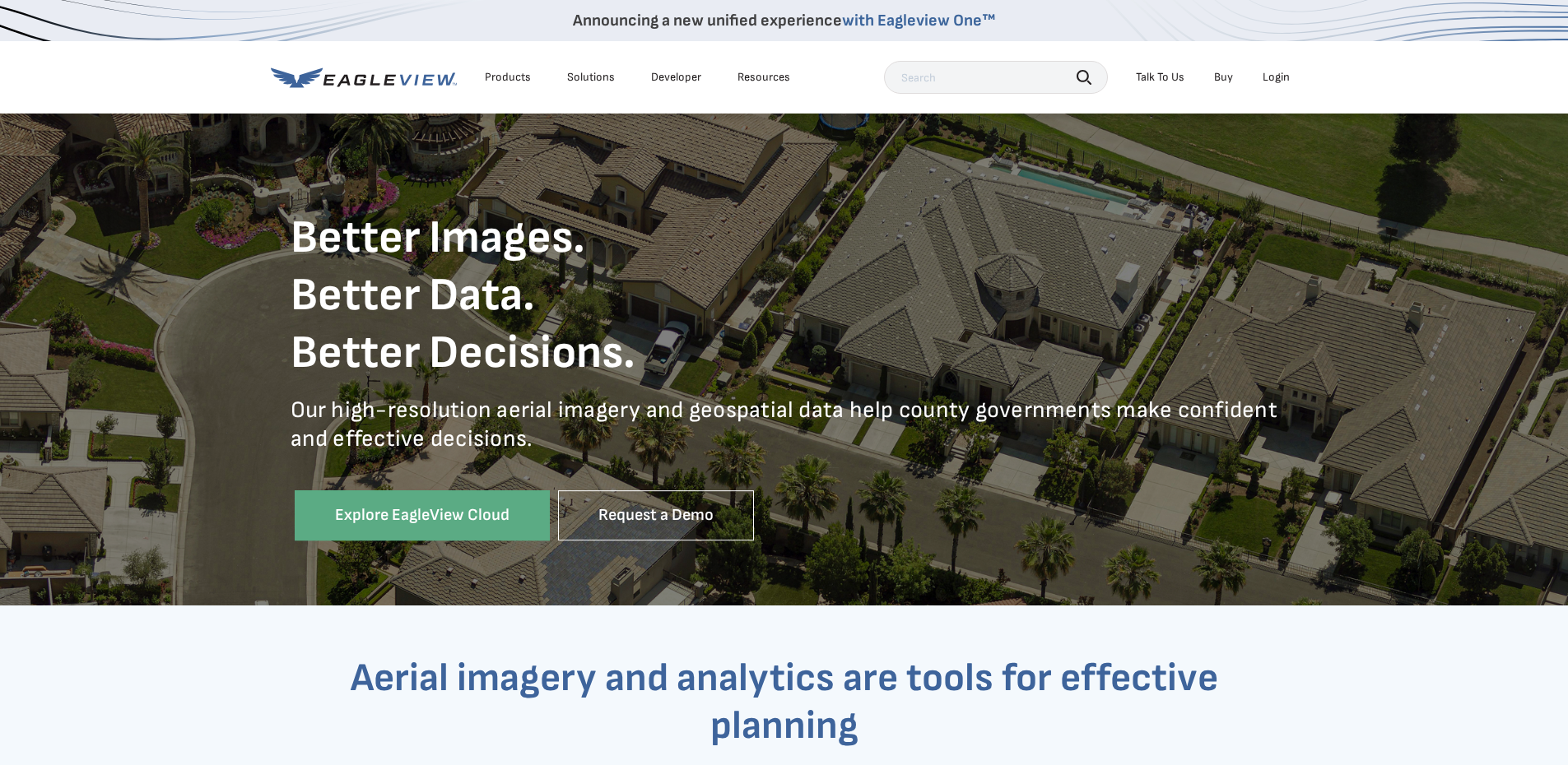 scroll, scrollTop: 0, scrollLeft: 0, axis: both 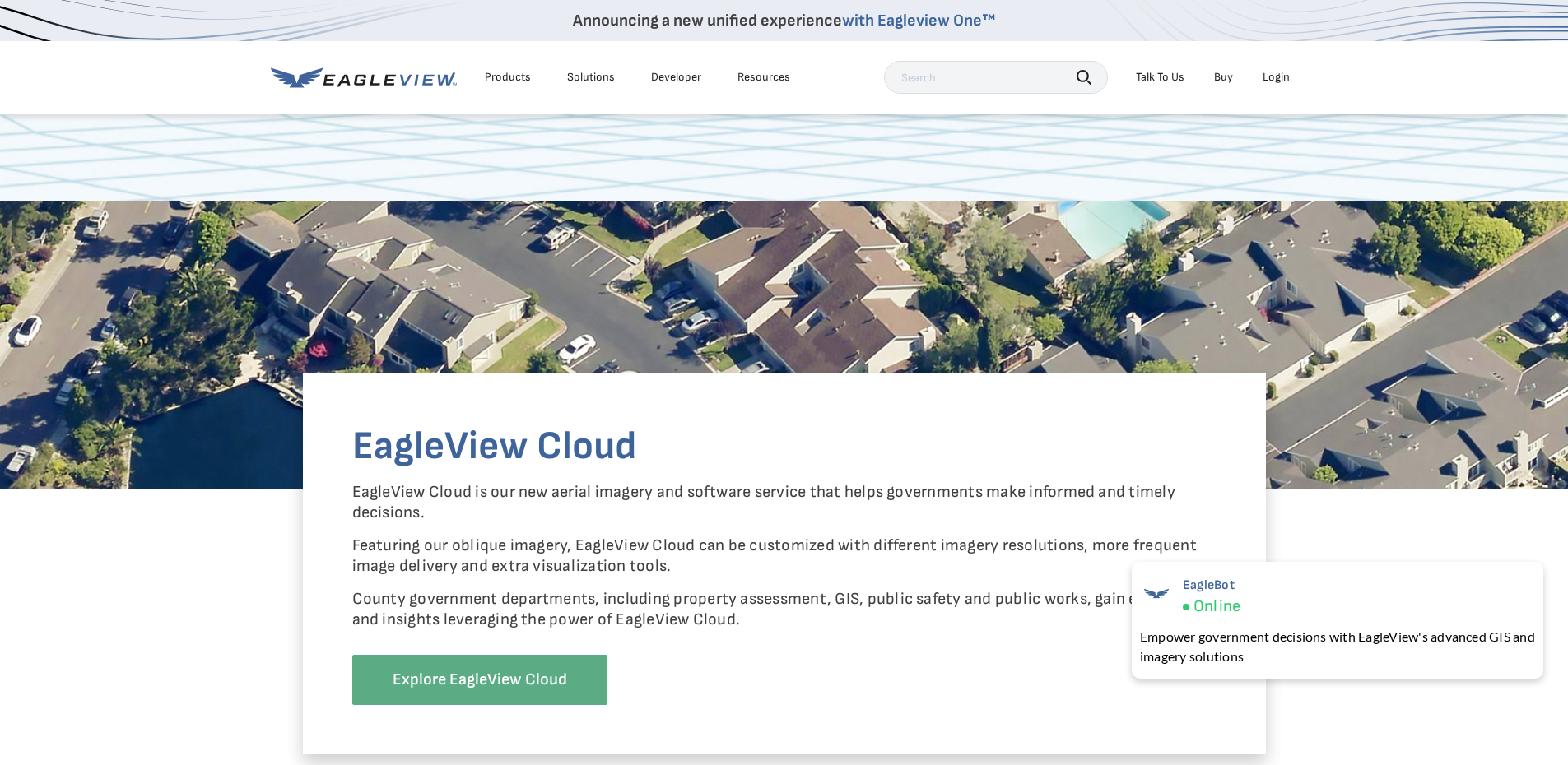 click on "Products" at bounding box center [508, 77] 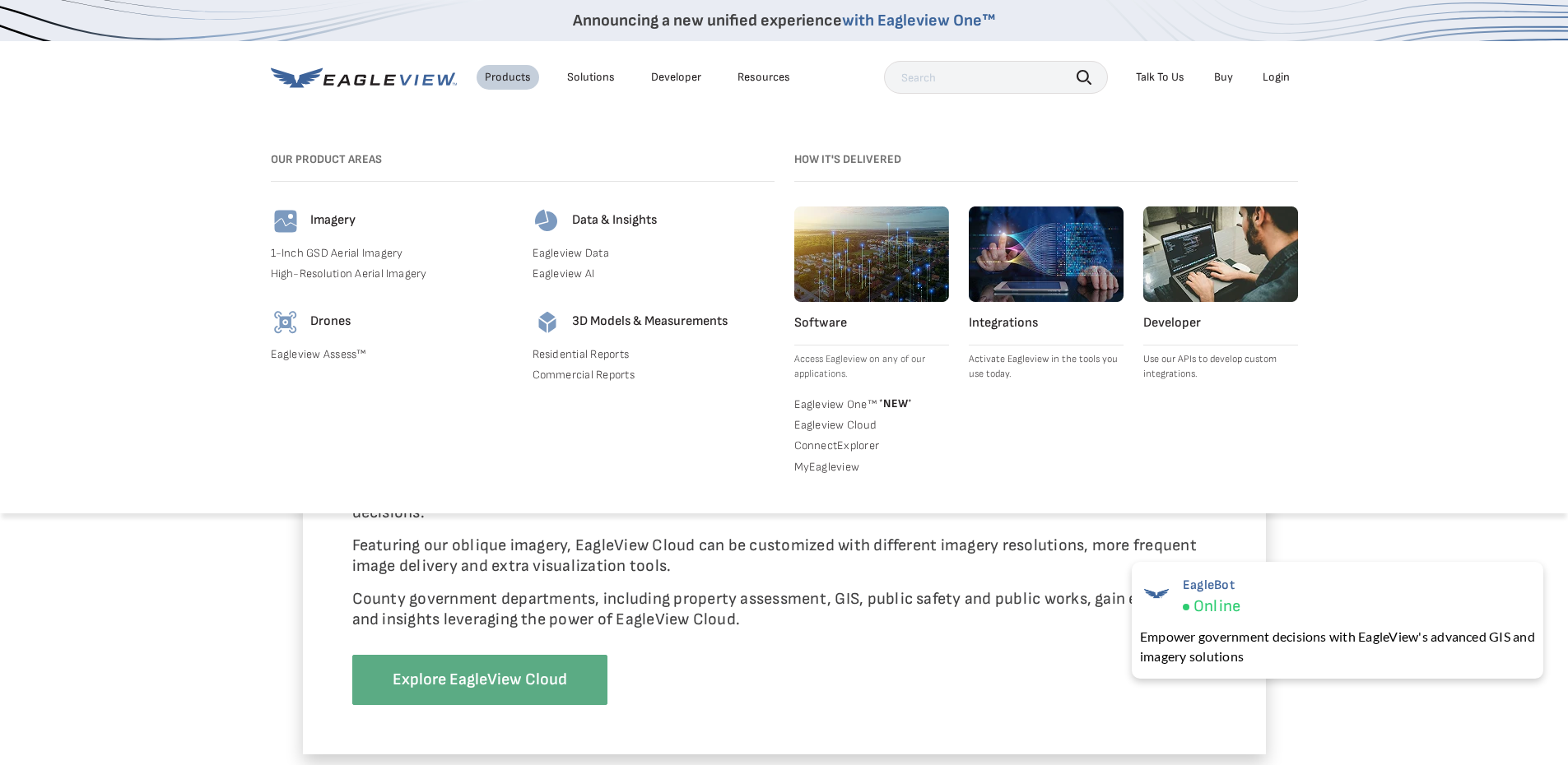 click on "Eagleview Assess™" at bounding box center (392, 355) 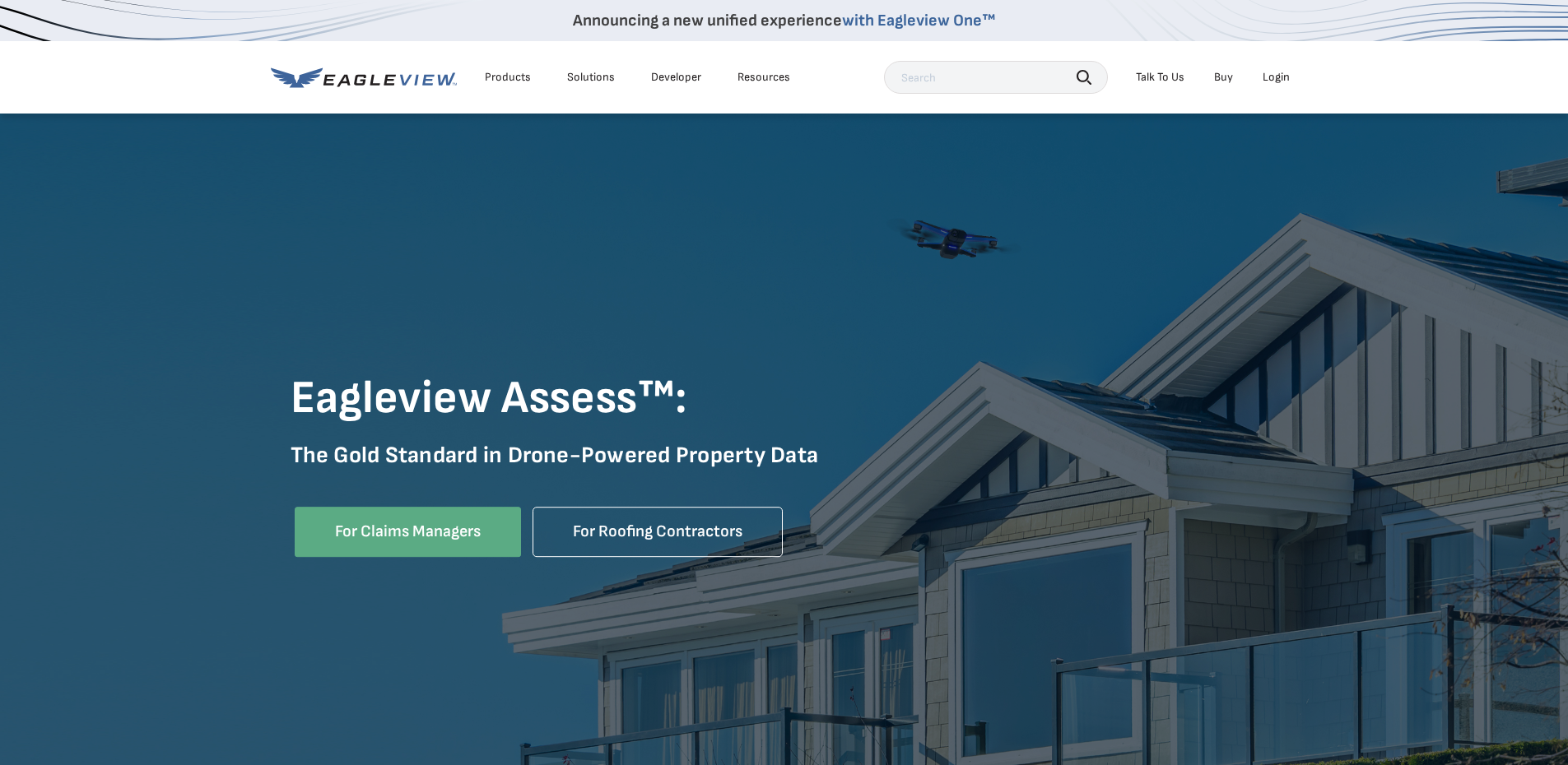 scroll, scrollTop: 0, scrollLeft: 0, axis: both 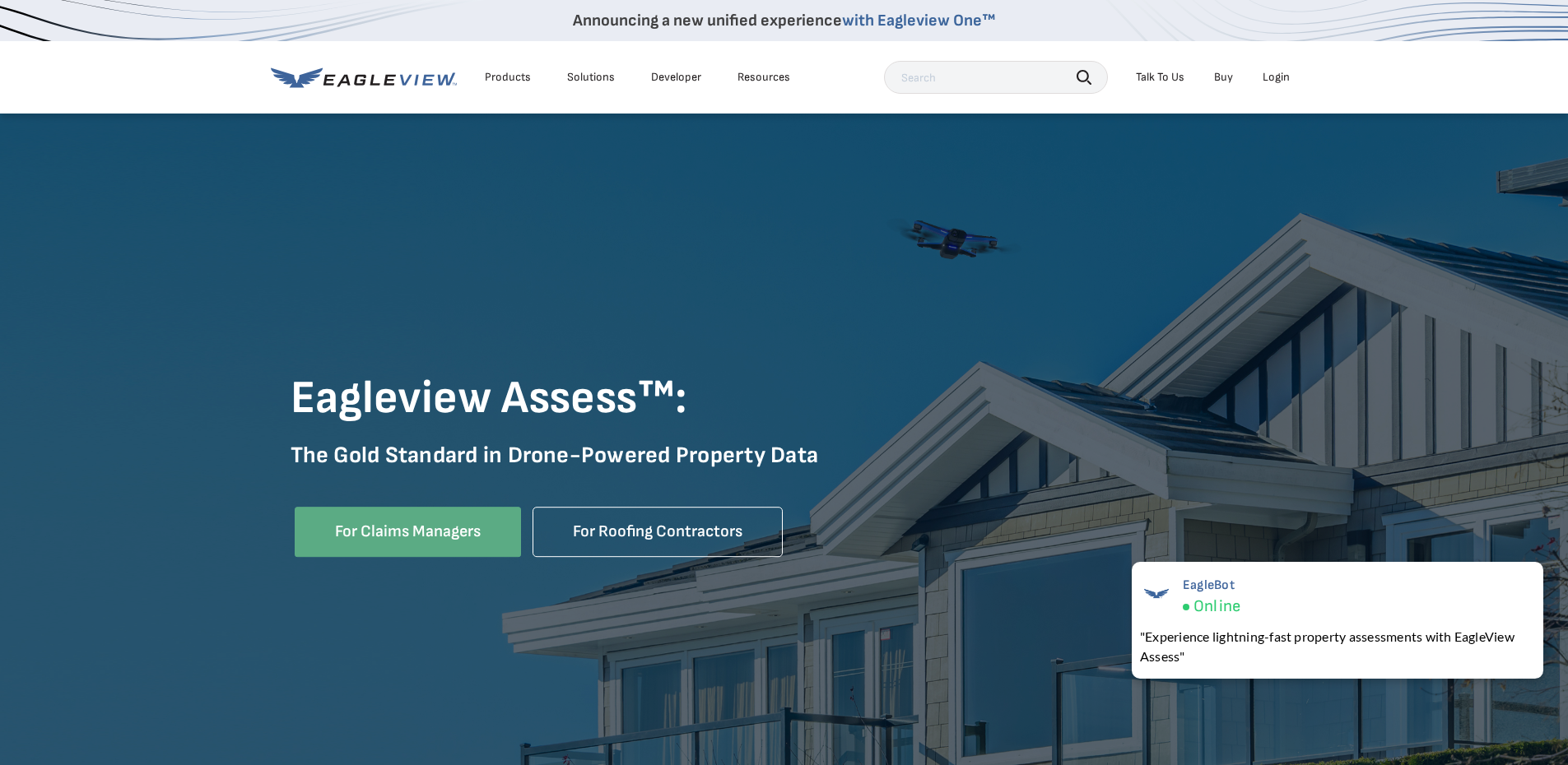 click on "Products" at bounding box center (508, 77) 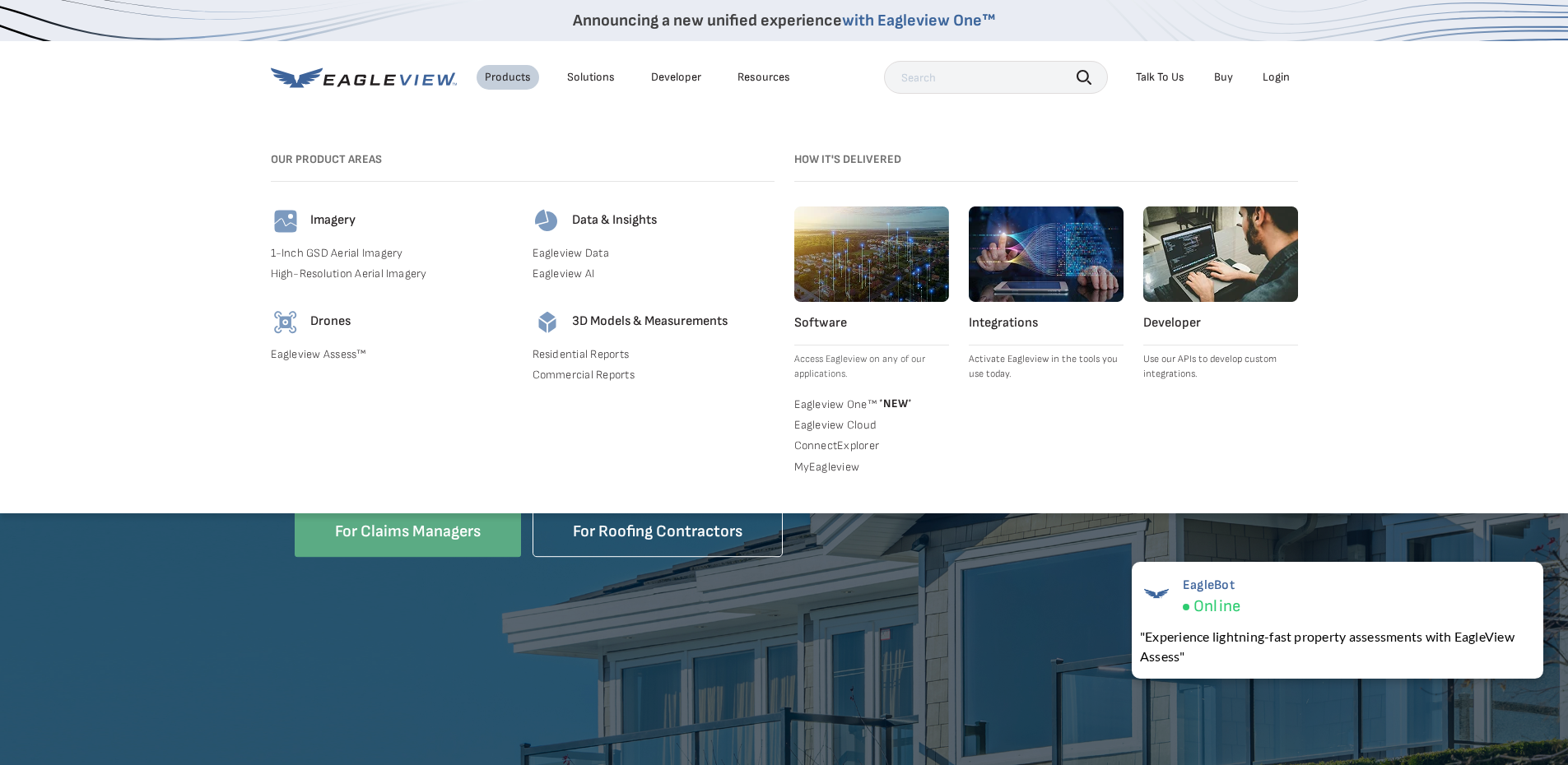 click on "Eagleview Data" at bounding box center [654, 253] 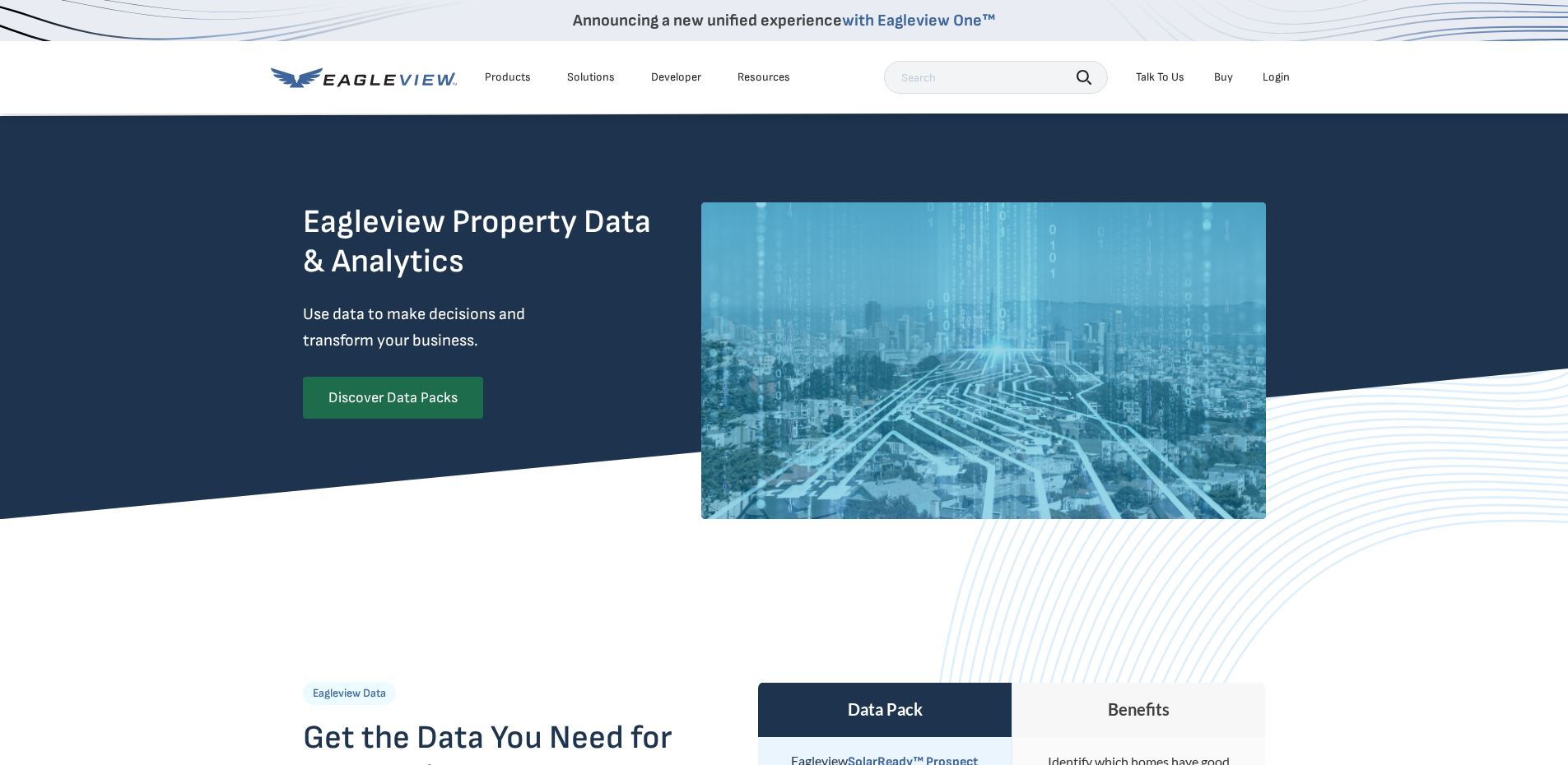 scroll, scrollTop: 0, scrollLeft: 0, axis: both 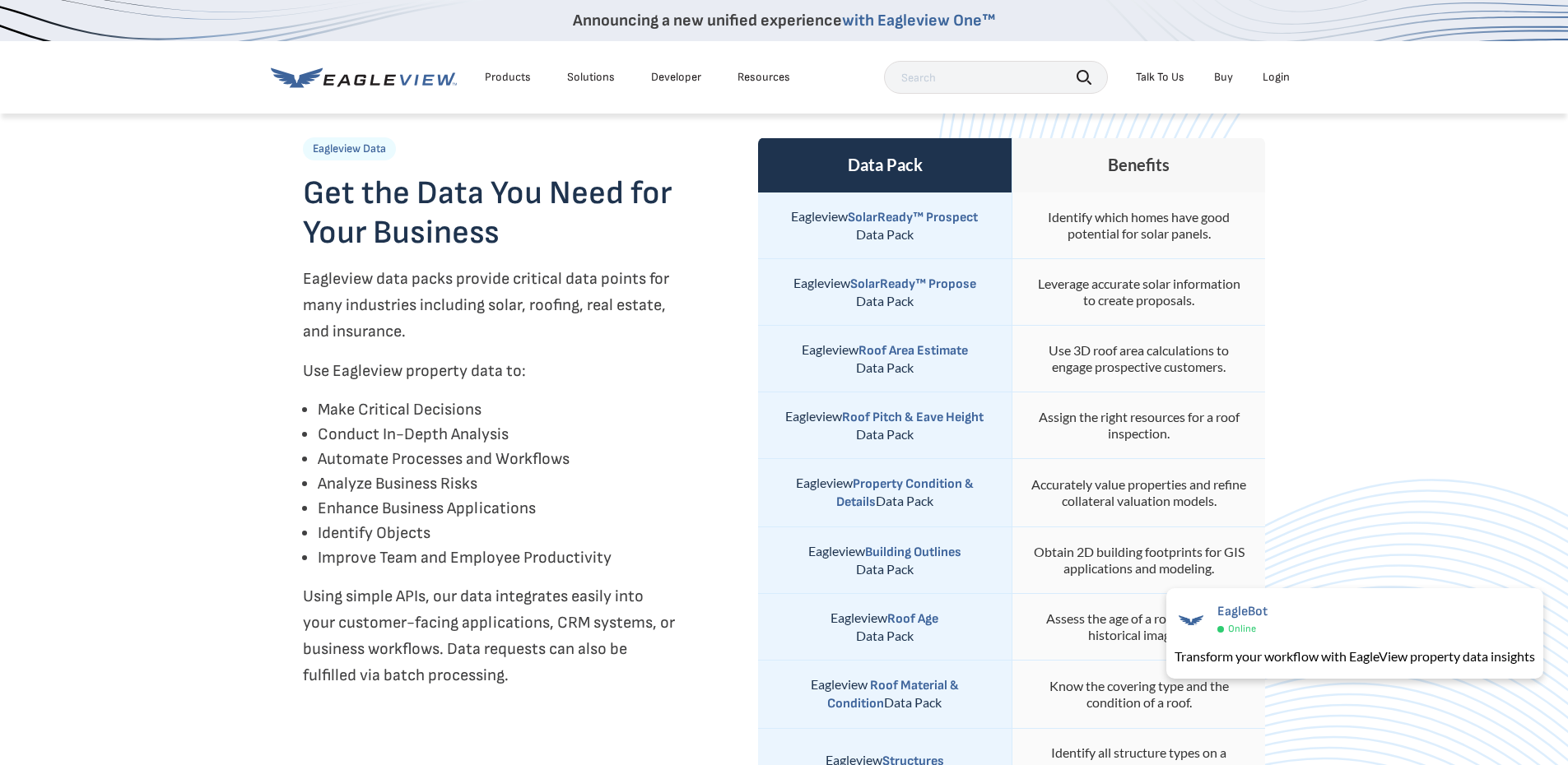 click on "Products" at bounding box center [508, 77] 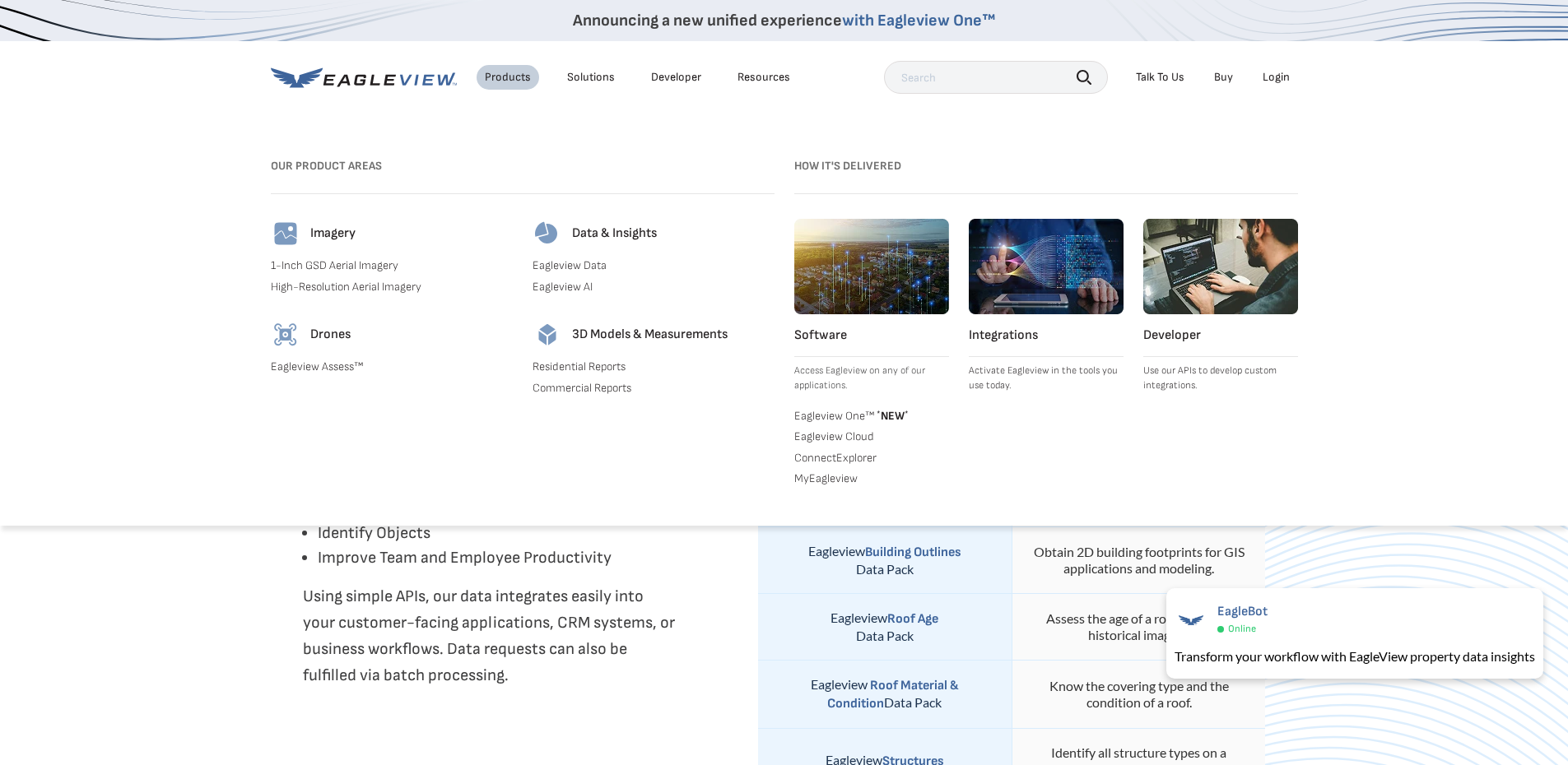 click on "Eagleview AI" at bounding box center (654, 287) 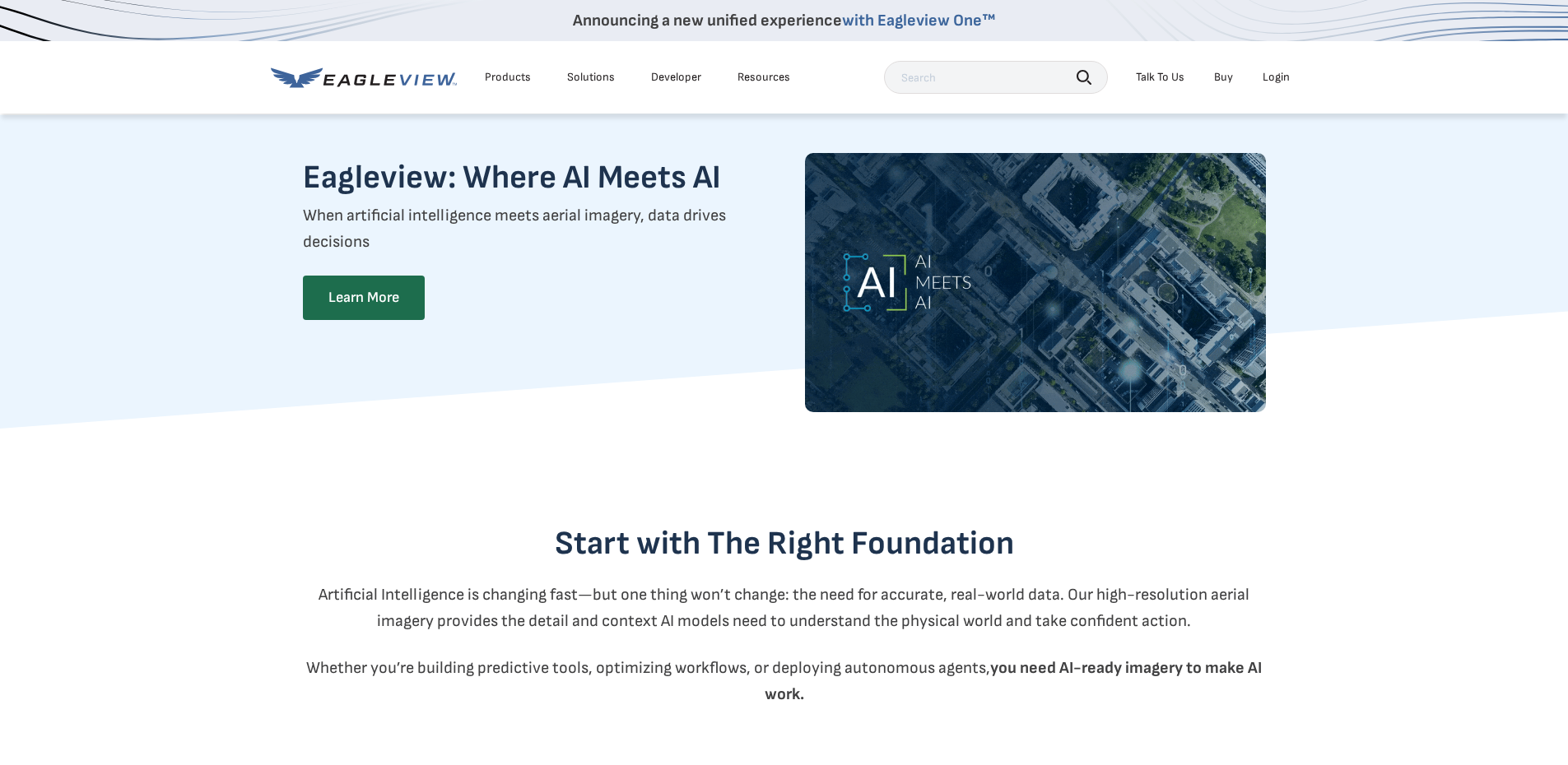 scroll, scrollTop: 0, scrollLeft: 0, axis: both 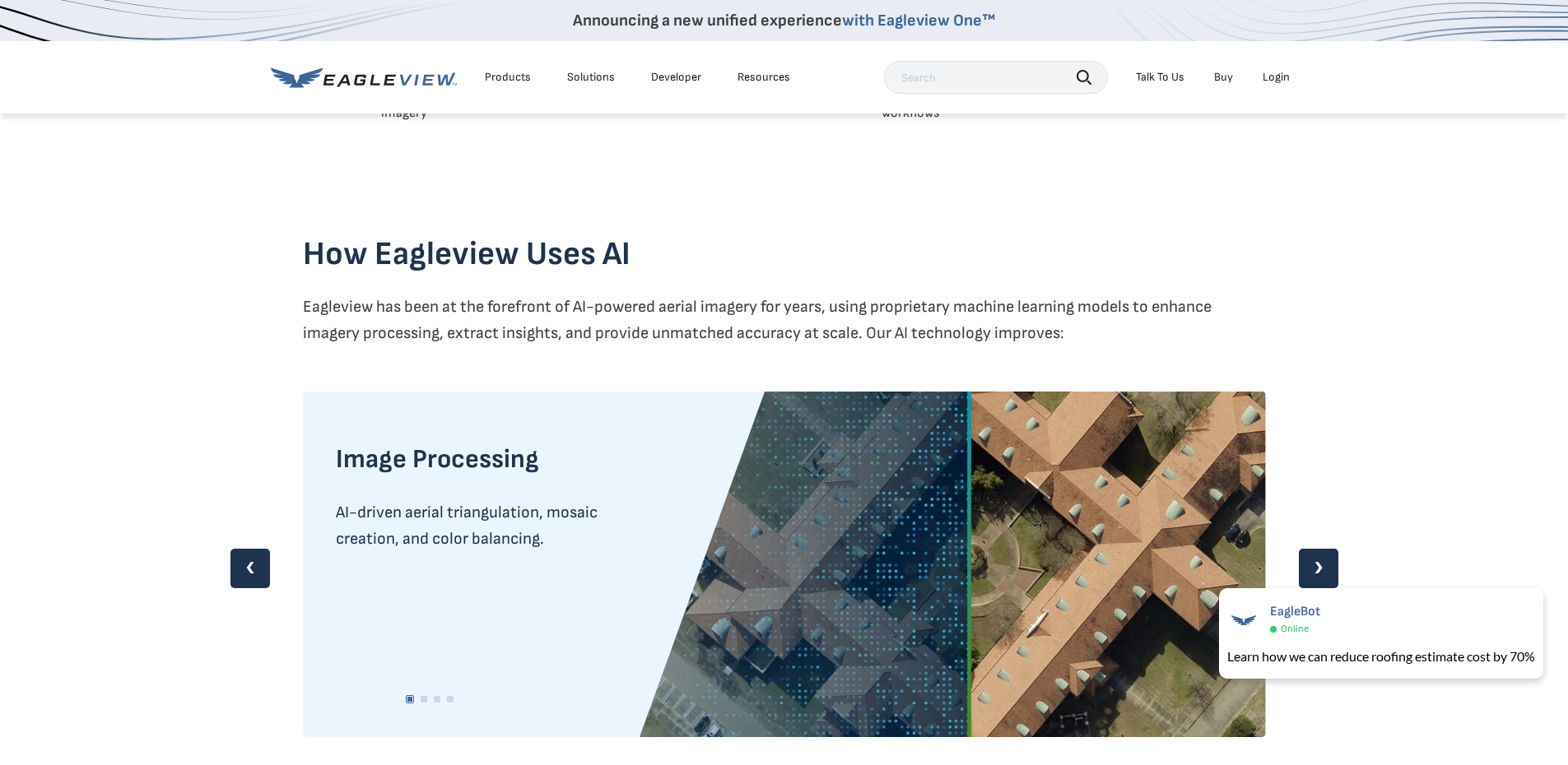 click on "Products" at bounding box center (508, 77) 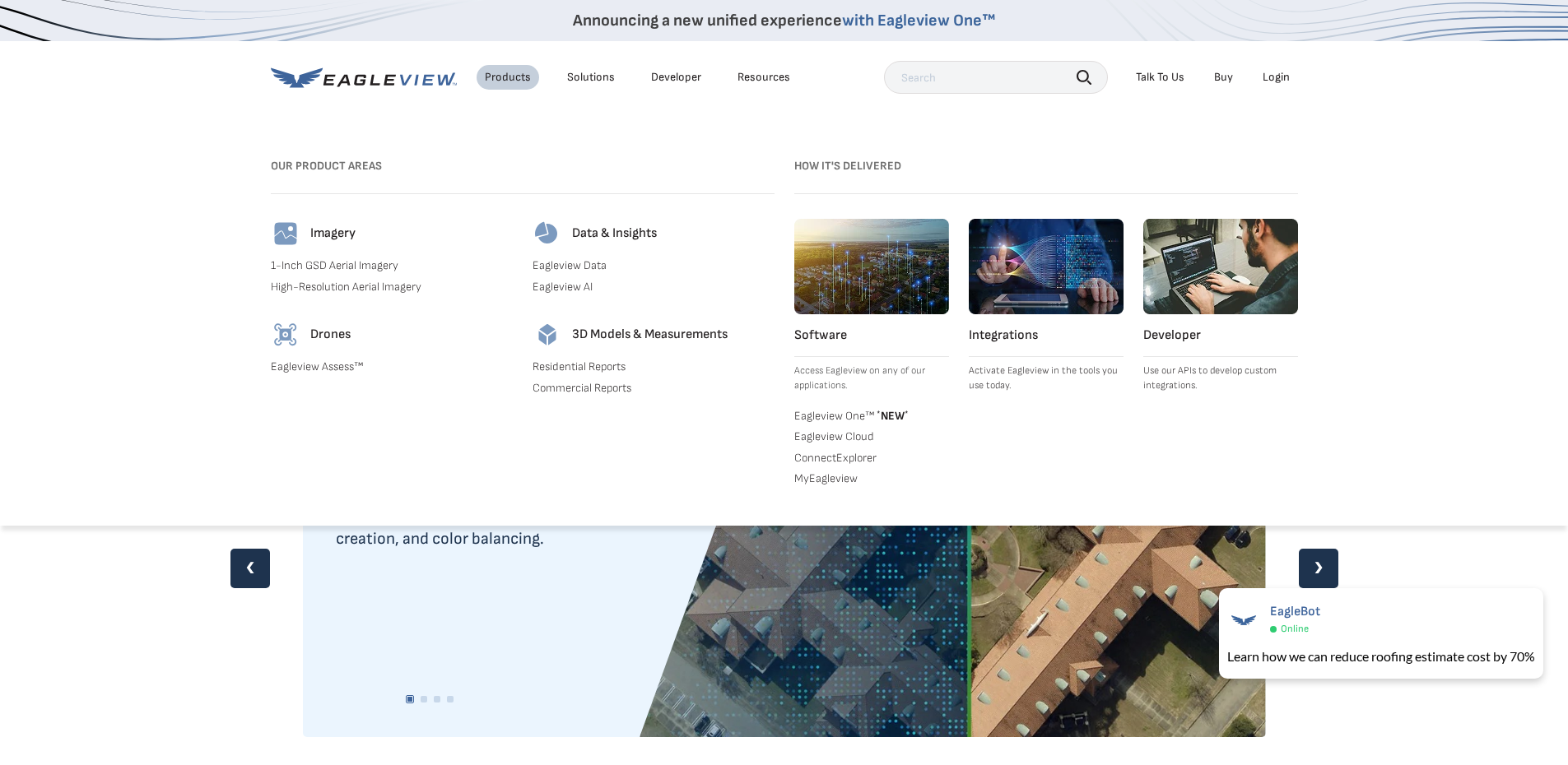 click on "Residential Reports" at bounding box center (654, 367) 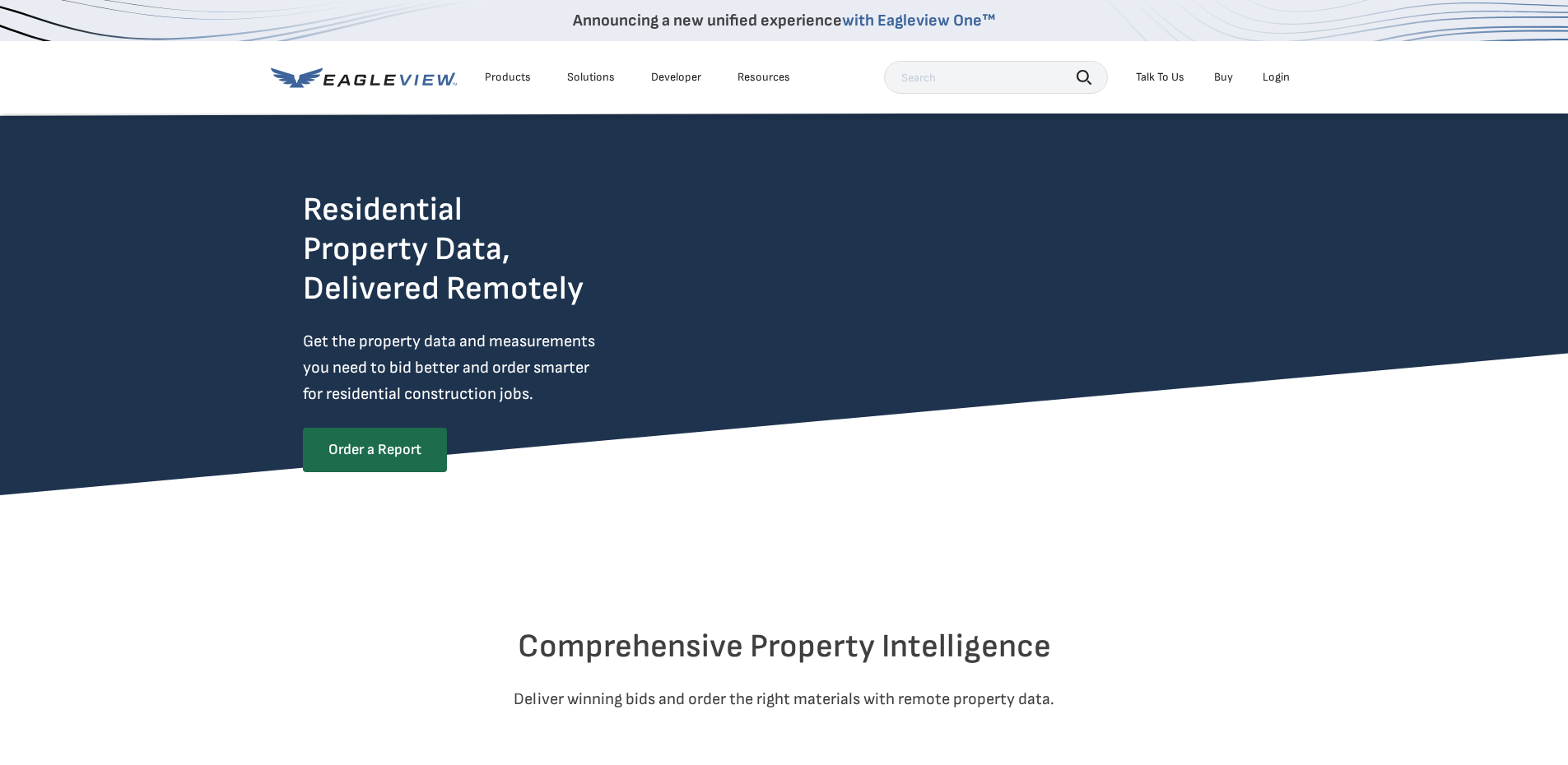 scroll, scrollTop: 0, scrollLeft: 0, axis: both 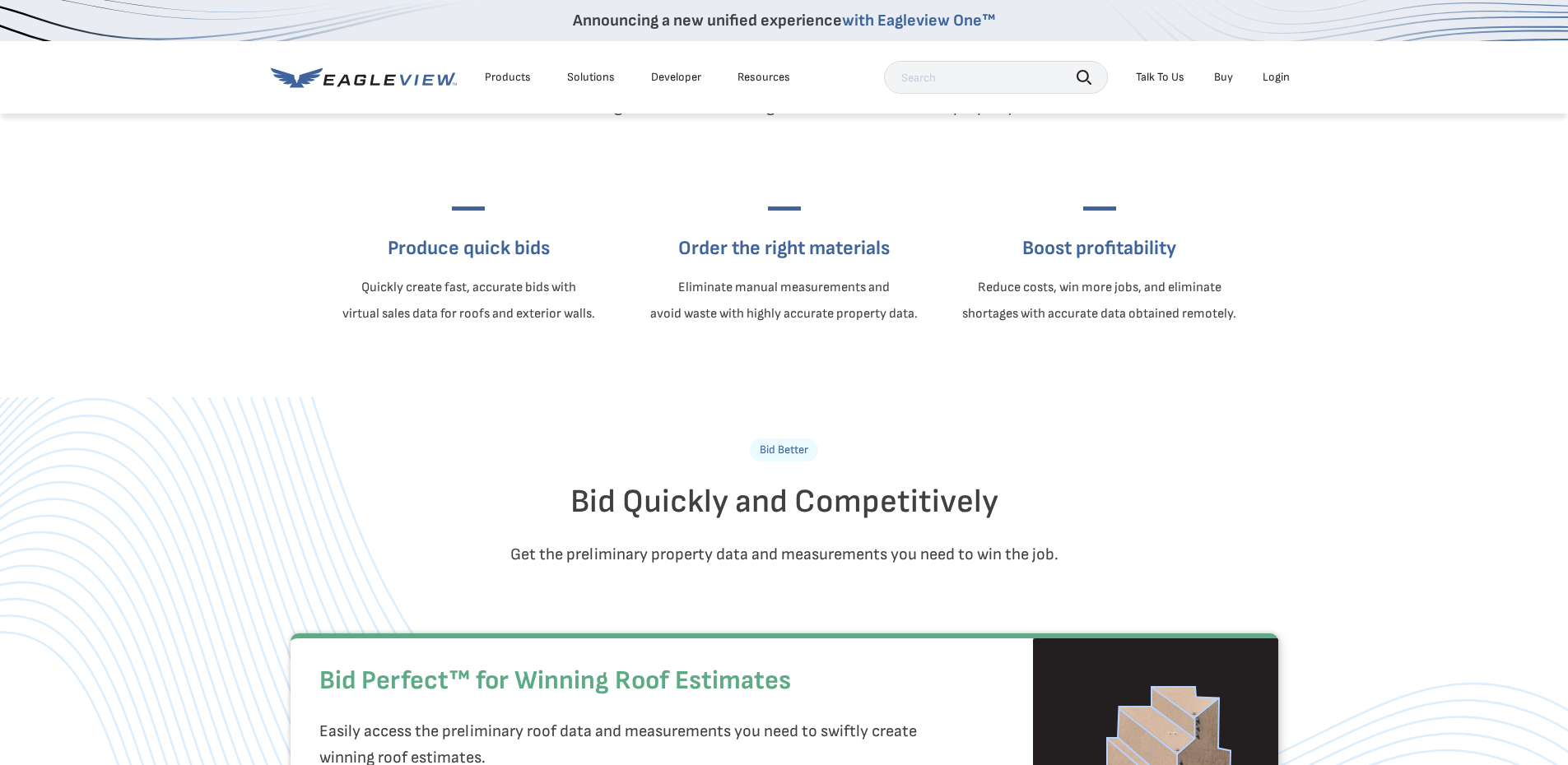 click on "Products" at bounding box center (508, 77) 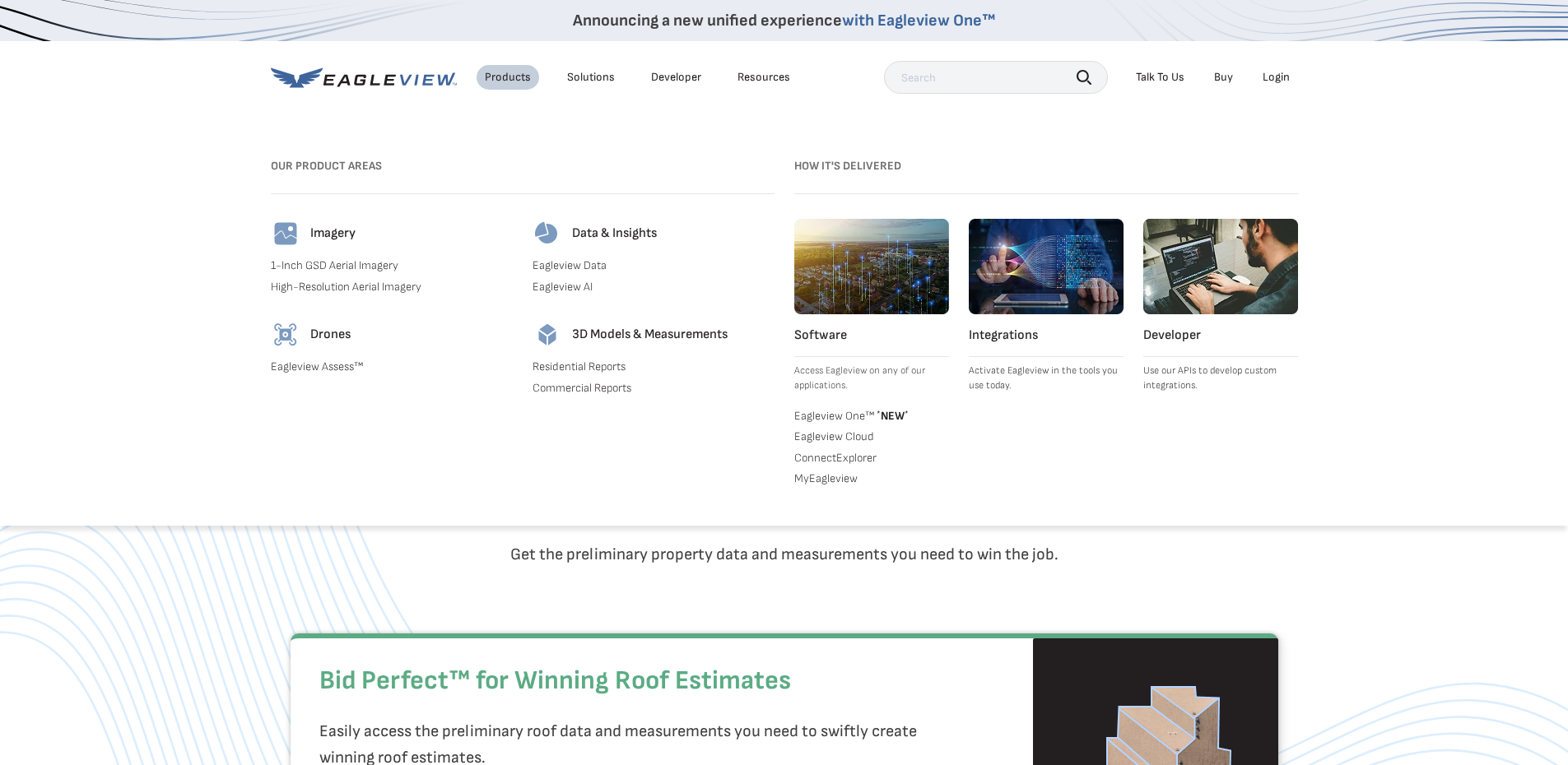 click on "Eagleview One™                                                                                                               * NEW *" at bounding box center (872, 415) 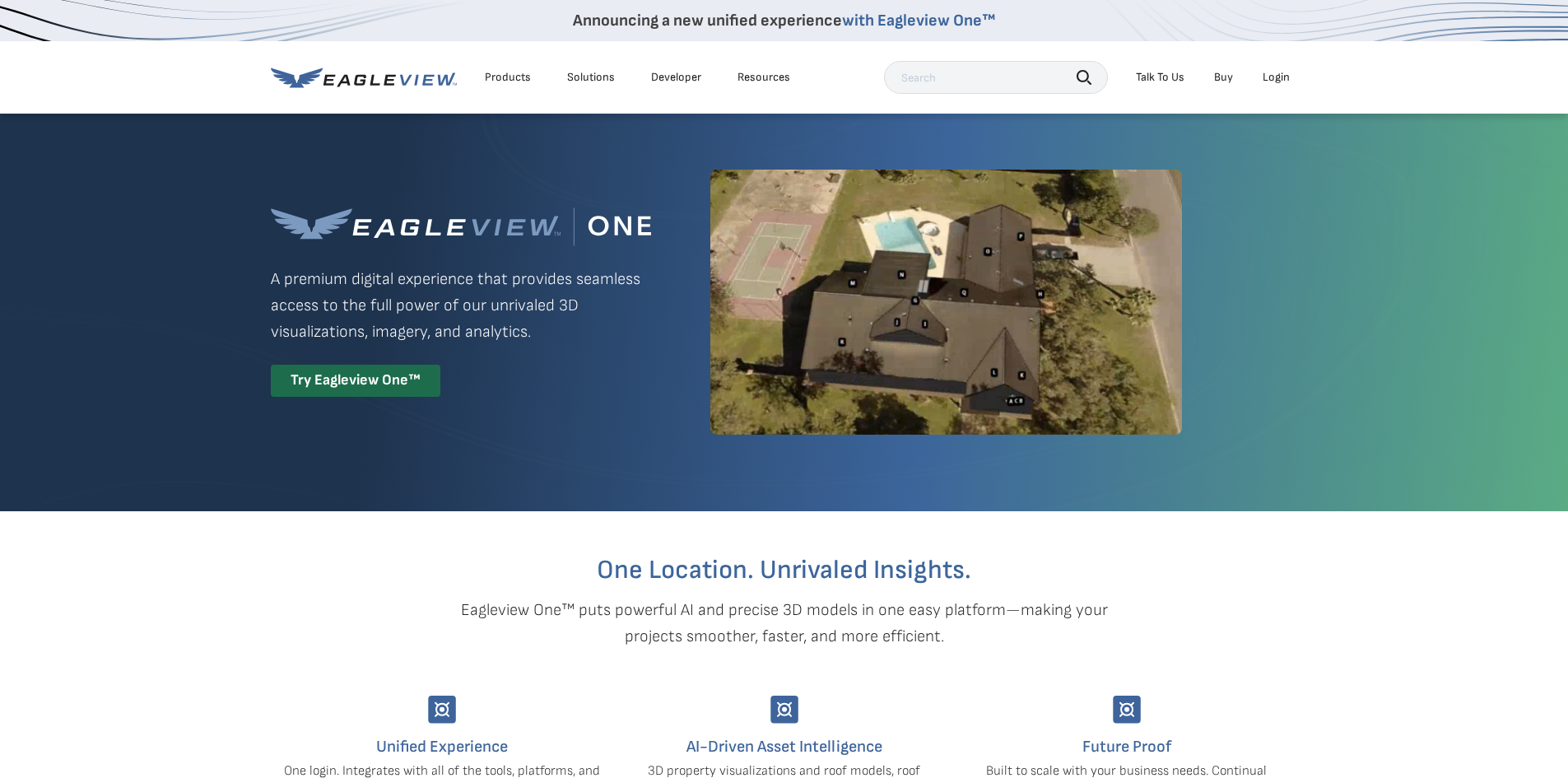 scroll, scrollTop: 0, scrollLeft: 0, axis: both 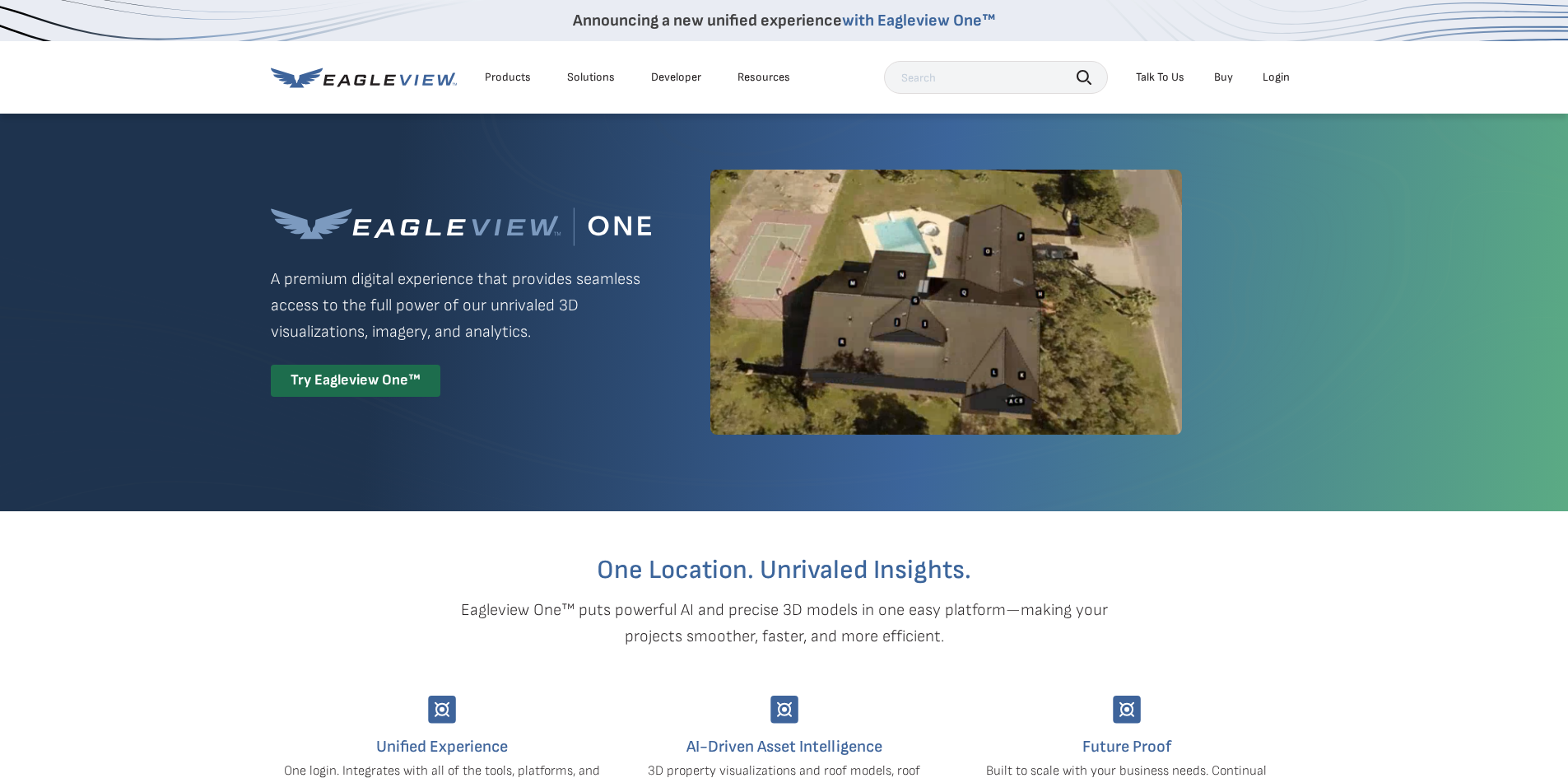 click on "Products" at bounding box center (508, 77) 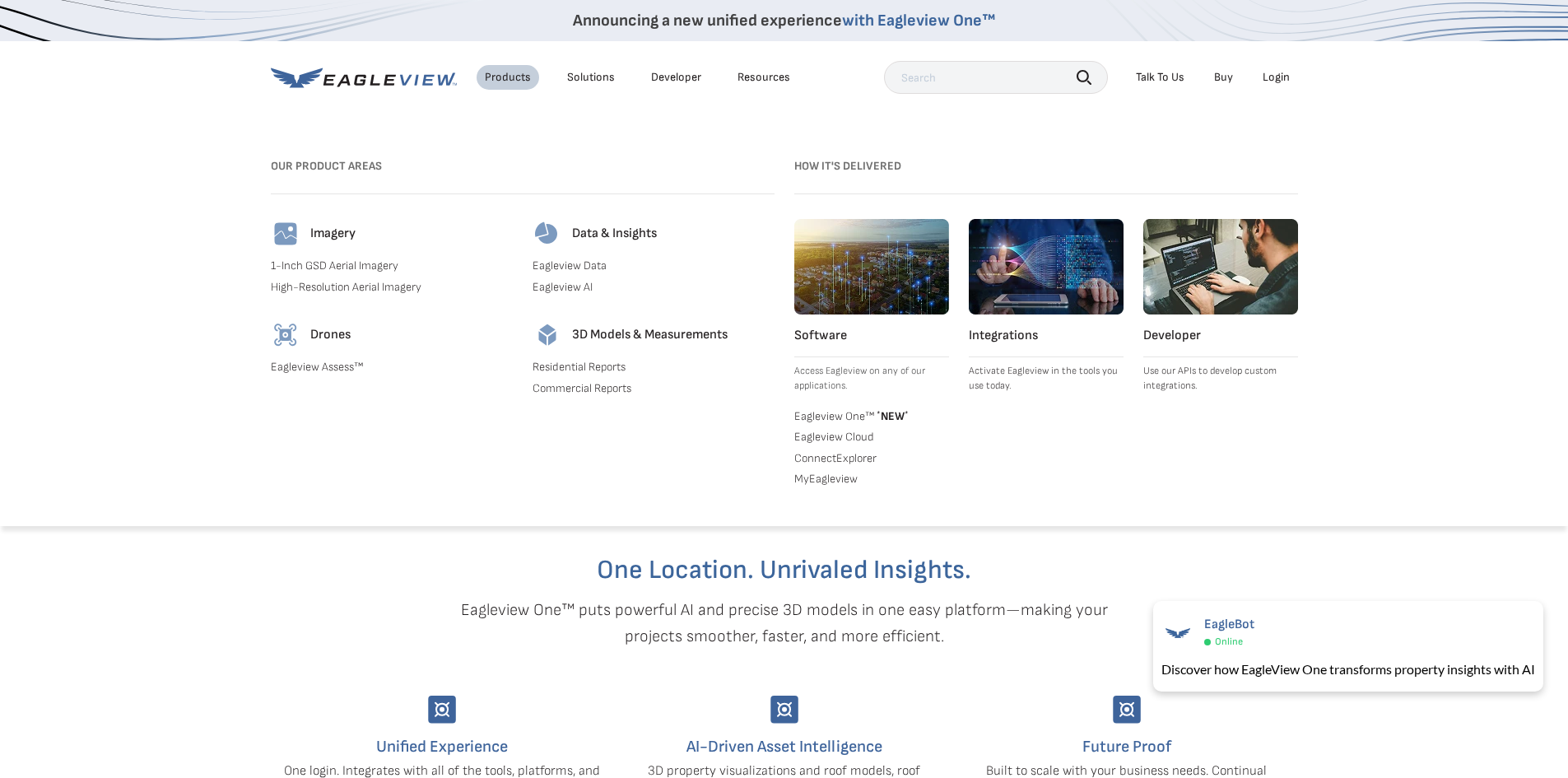 click on "Eagleview One™                                                                                                               * NEW *" at bounding box center [872, 415] 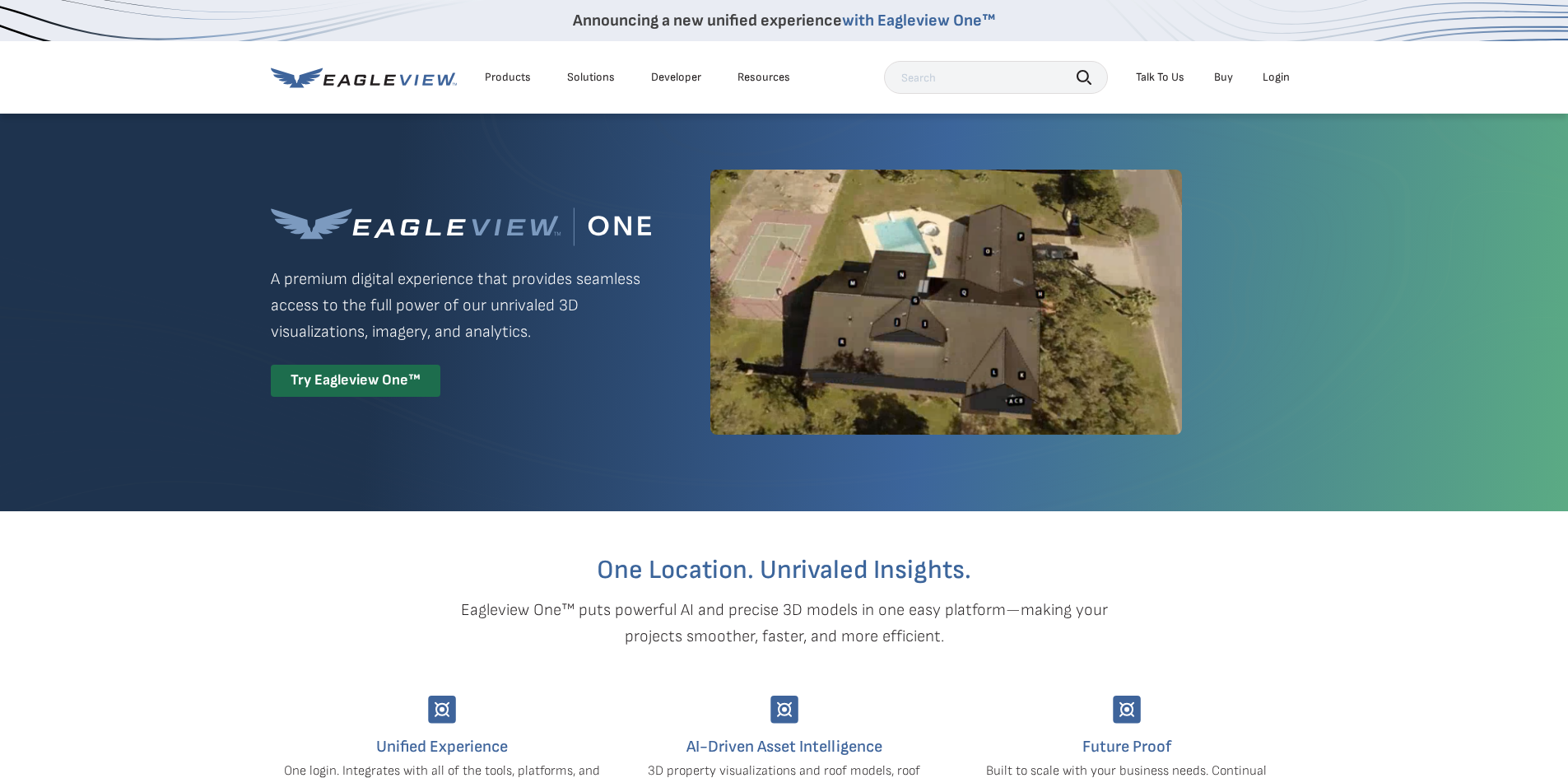 scroll, scrollTop: 0, scrollLeft: 0, axis: both 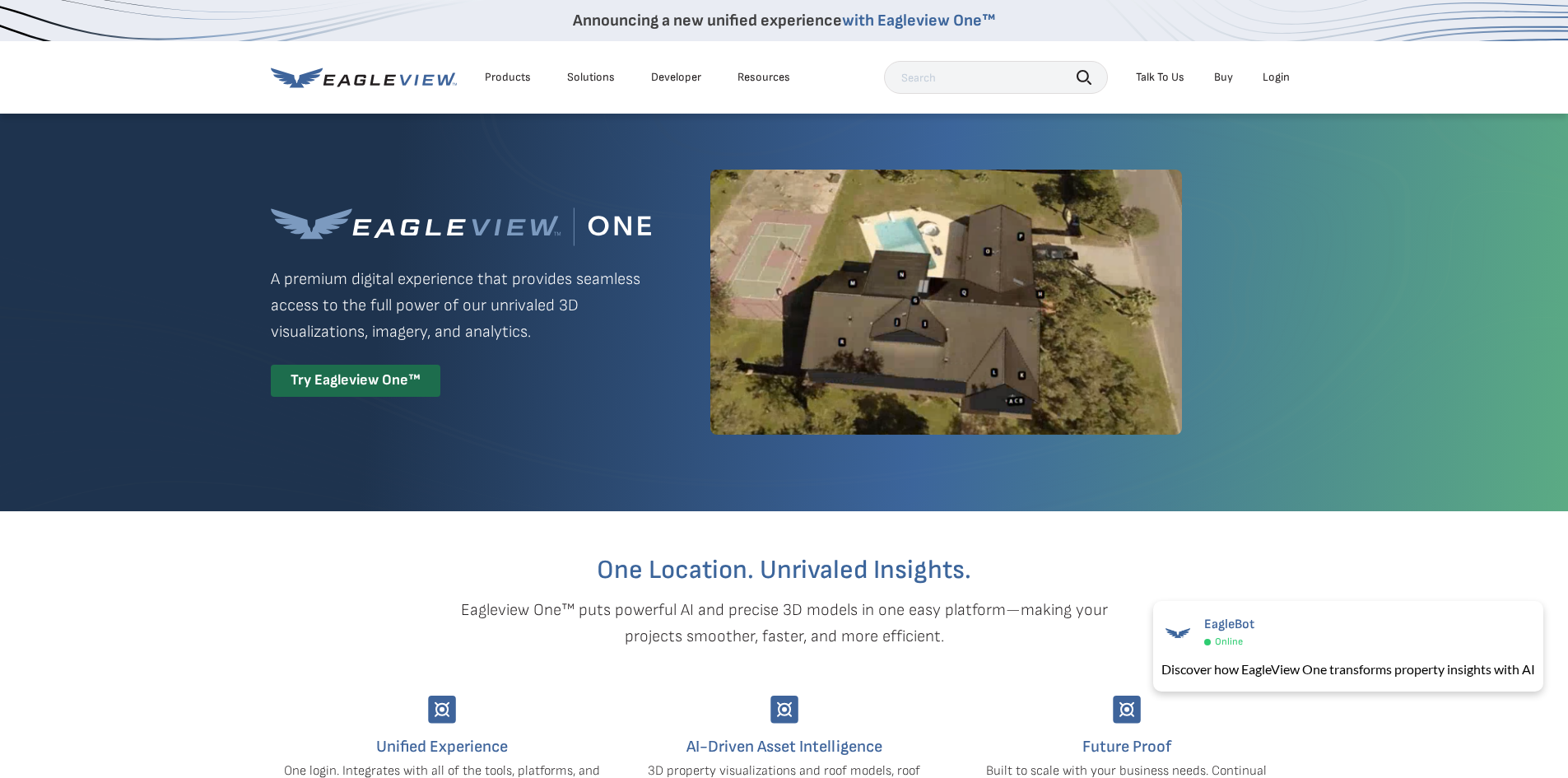 click on "Products" at bounding box center [508, 77] 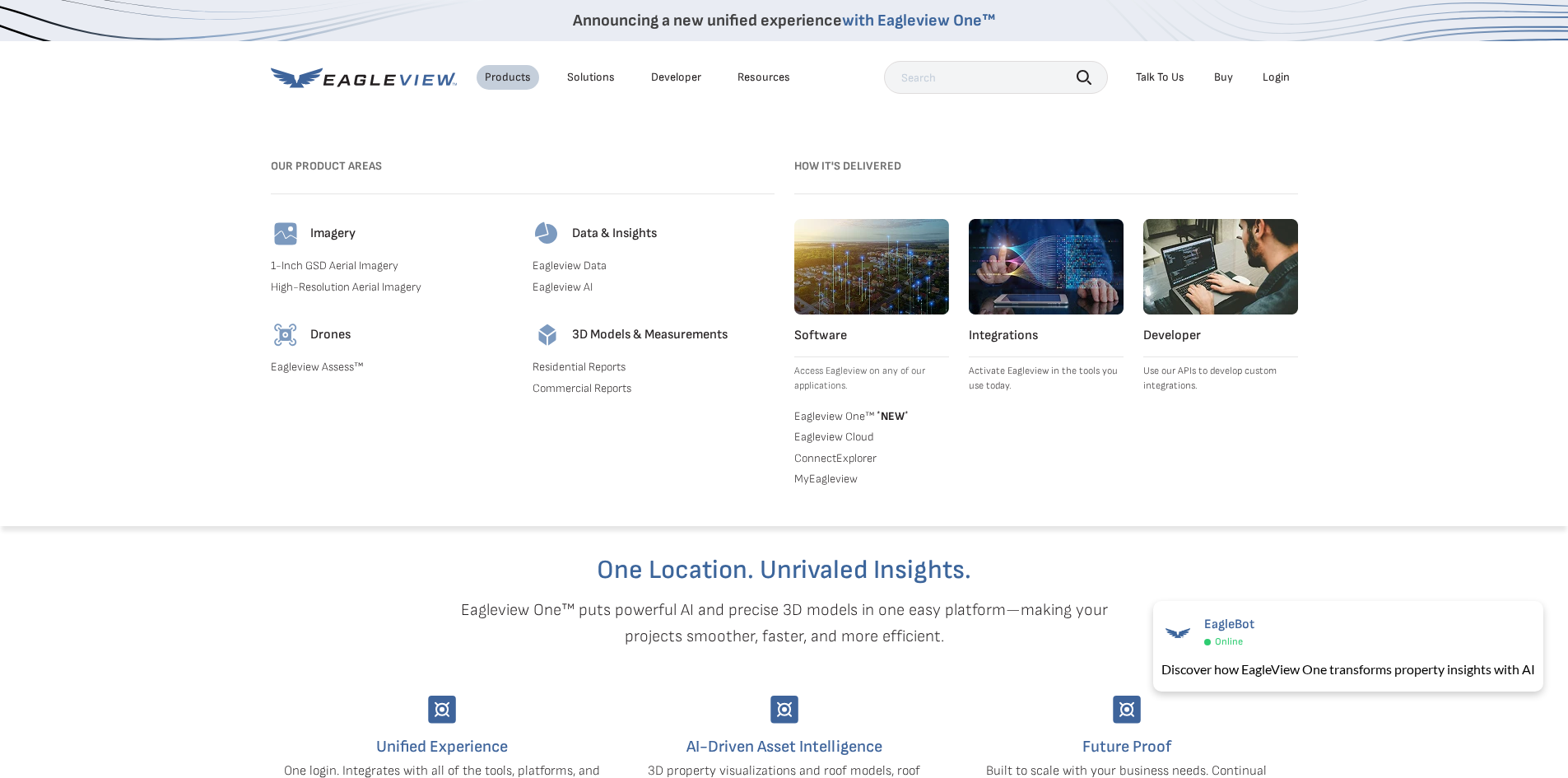 click on "Eagleview Cloud" at bounding box center (872, 437) 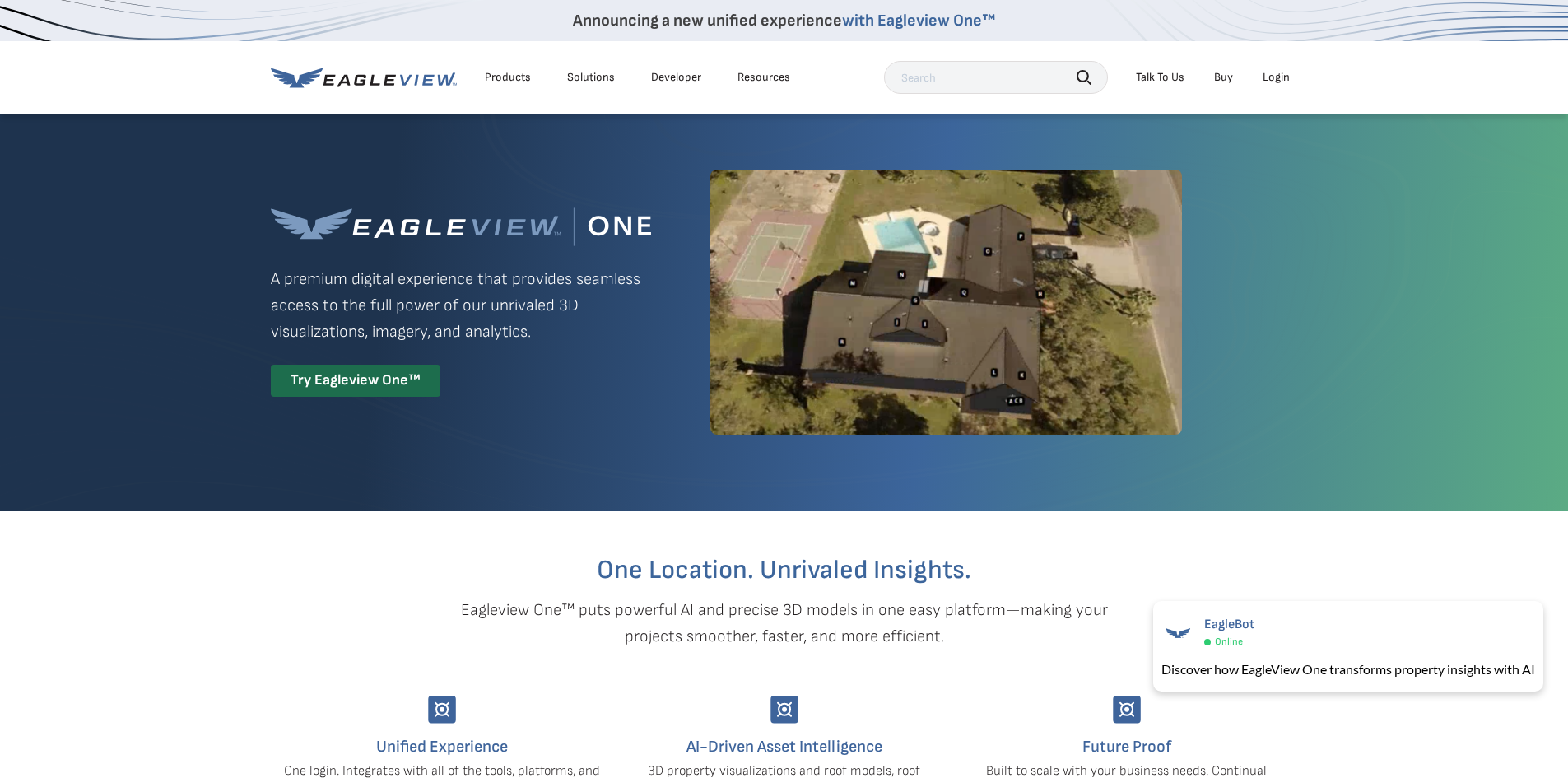 click on "Products" at bounding box center (508, 77) 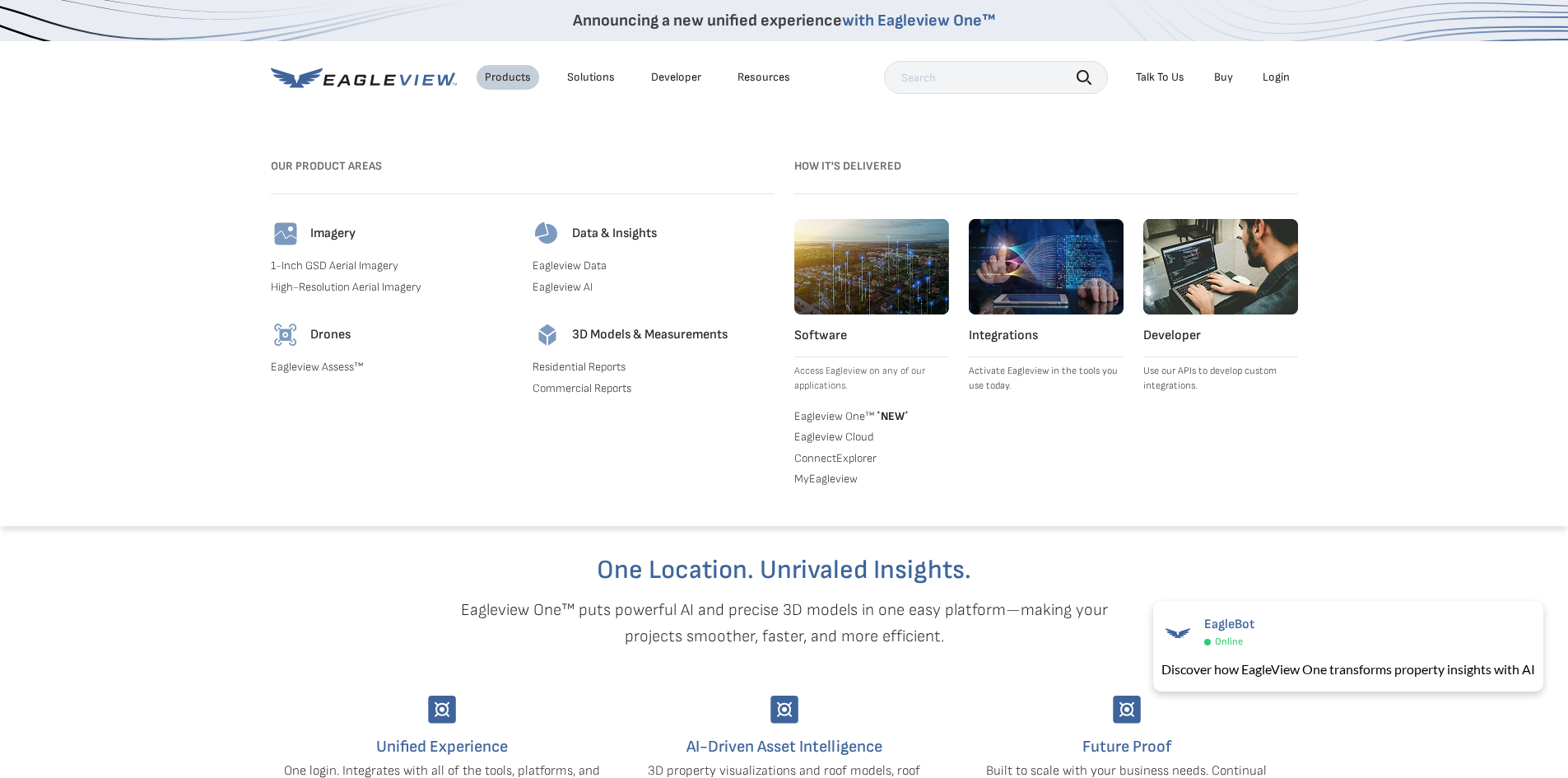 click on "Integrations" at bounding box center (1046, 336) 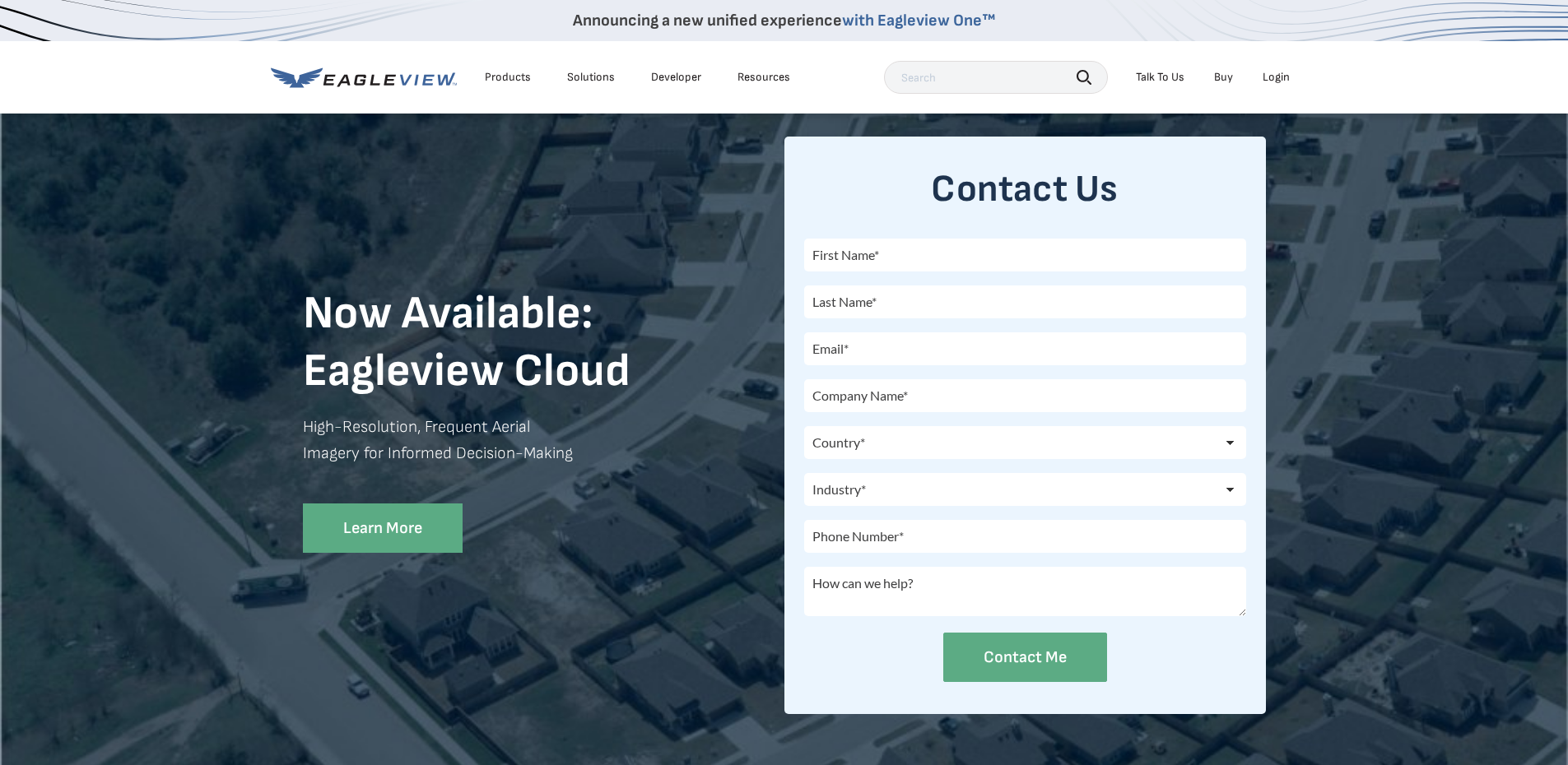 scroll, scrollTop: 0, scrollLeft: 0, axis: both 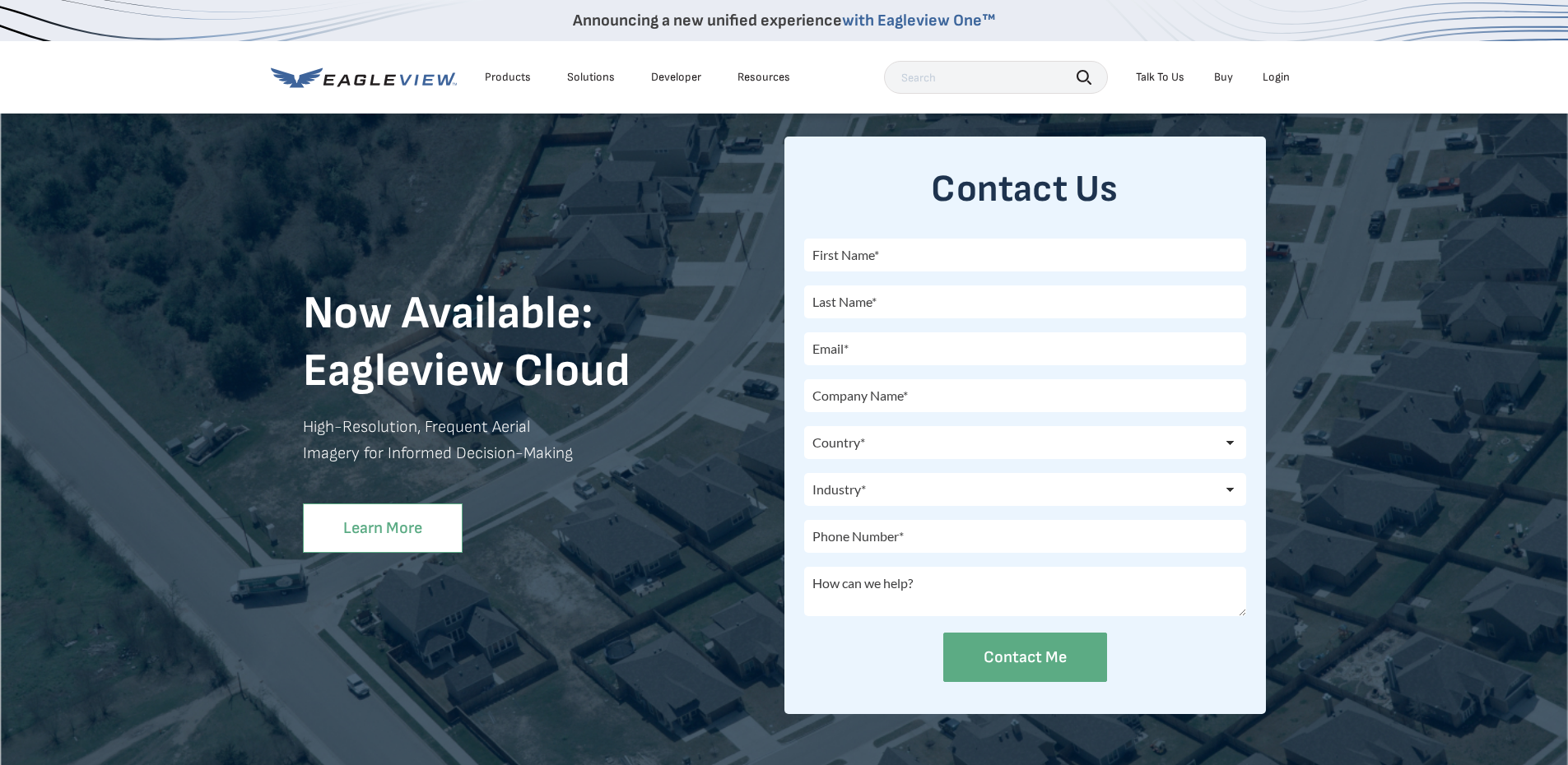 click on "Learn More" at bounding box center (383, 528) 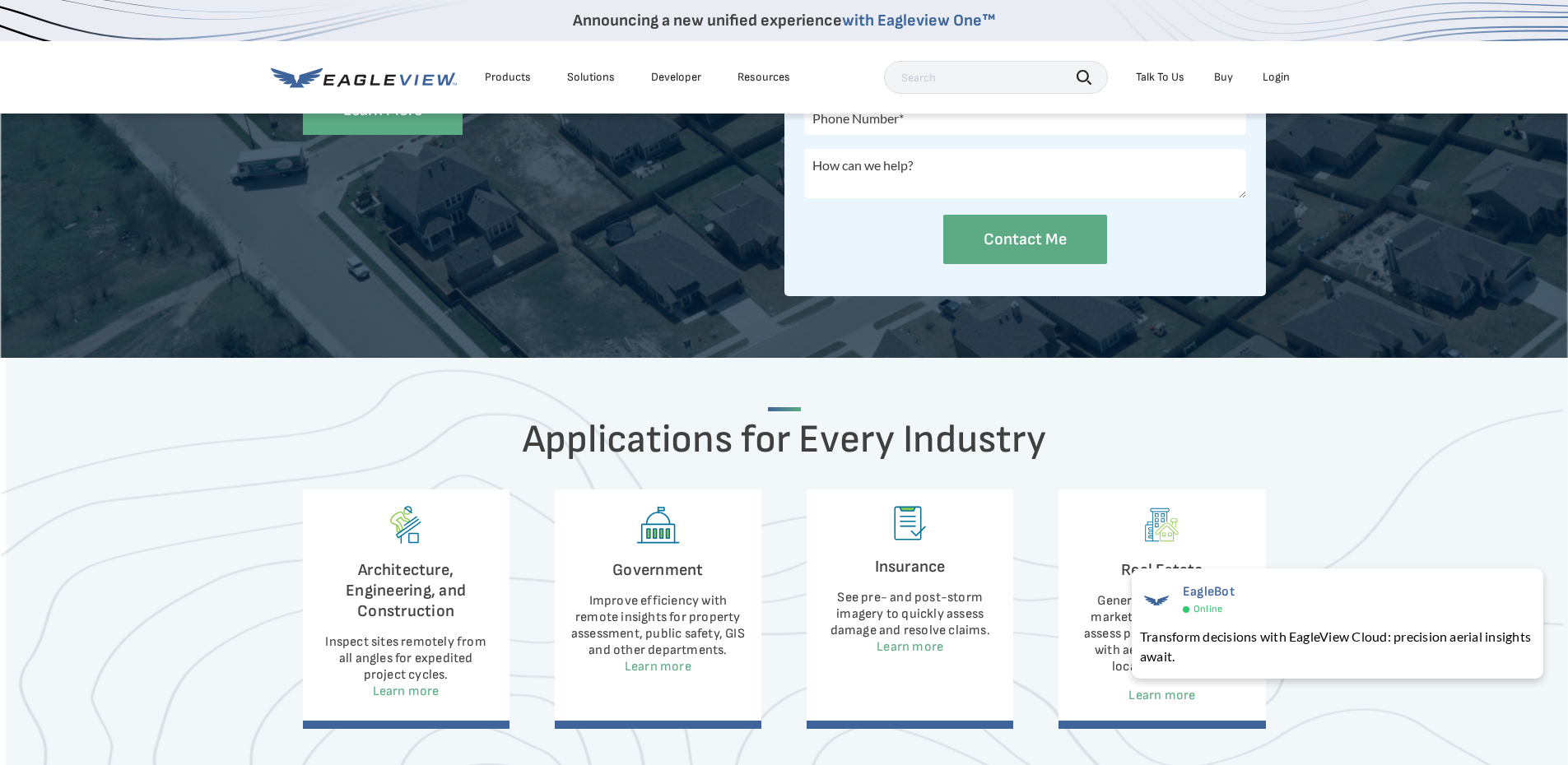 scroll, scrollTop: 597, scrollLeft: 0, axis: vertical 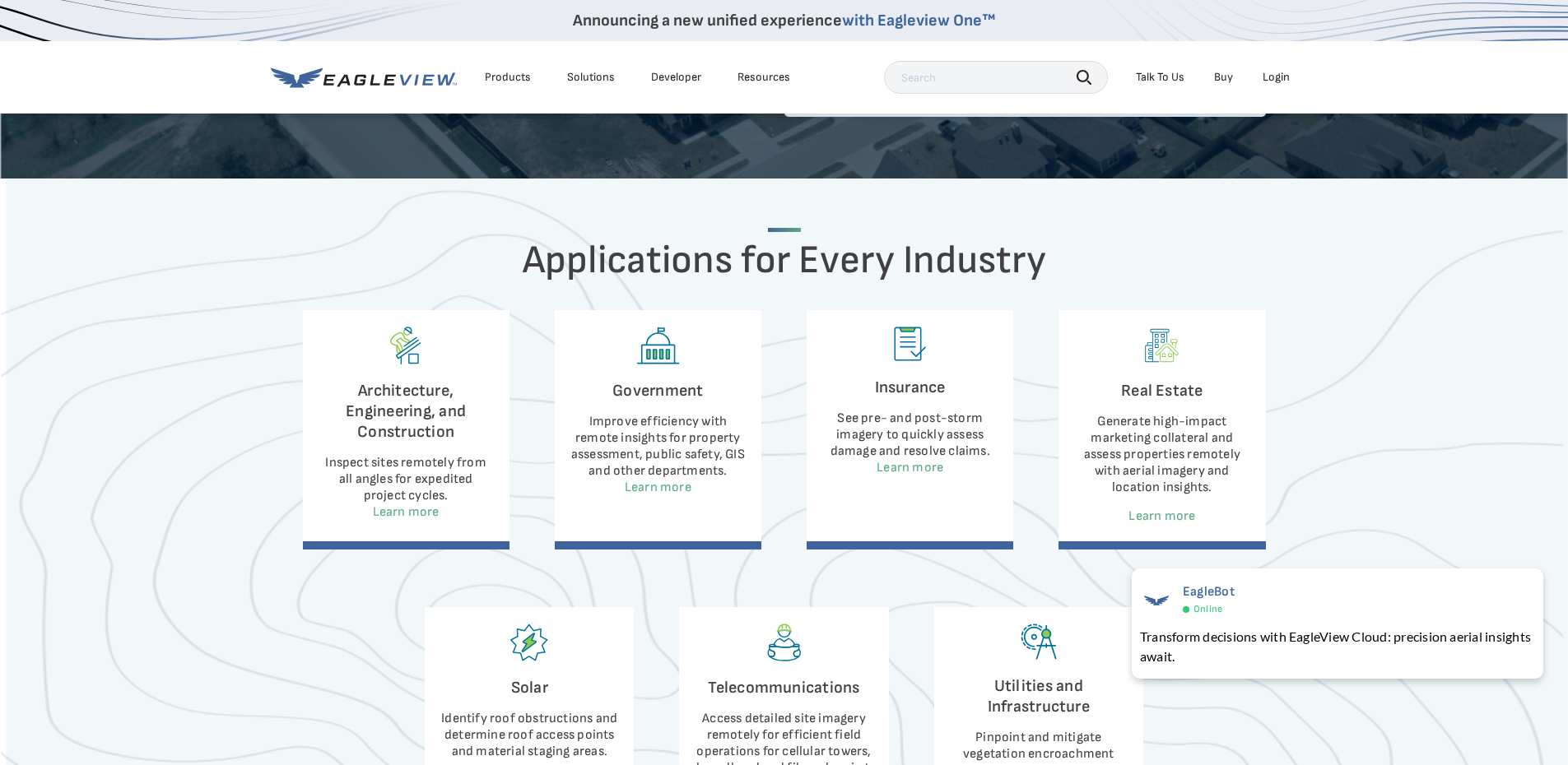 click on "Products" at bounding box center (508, 77) 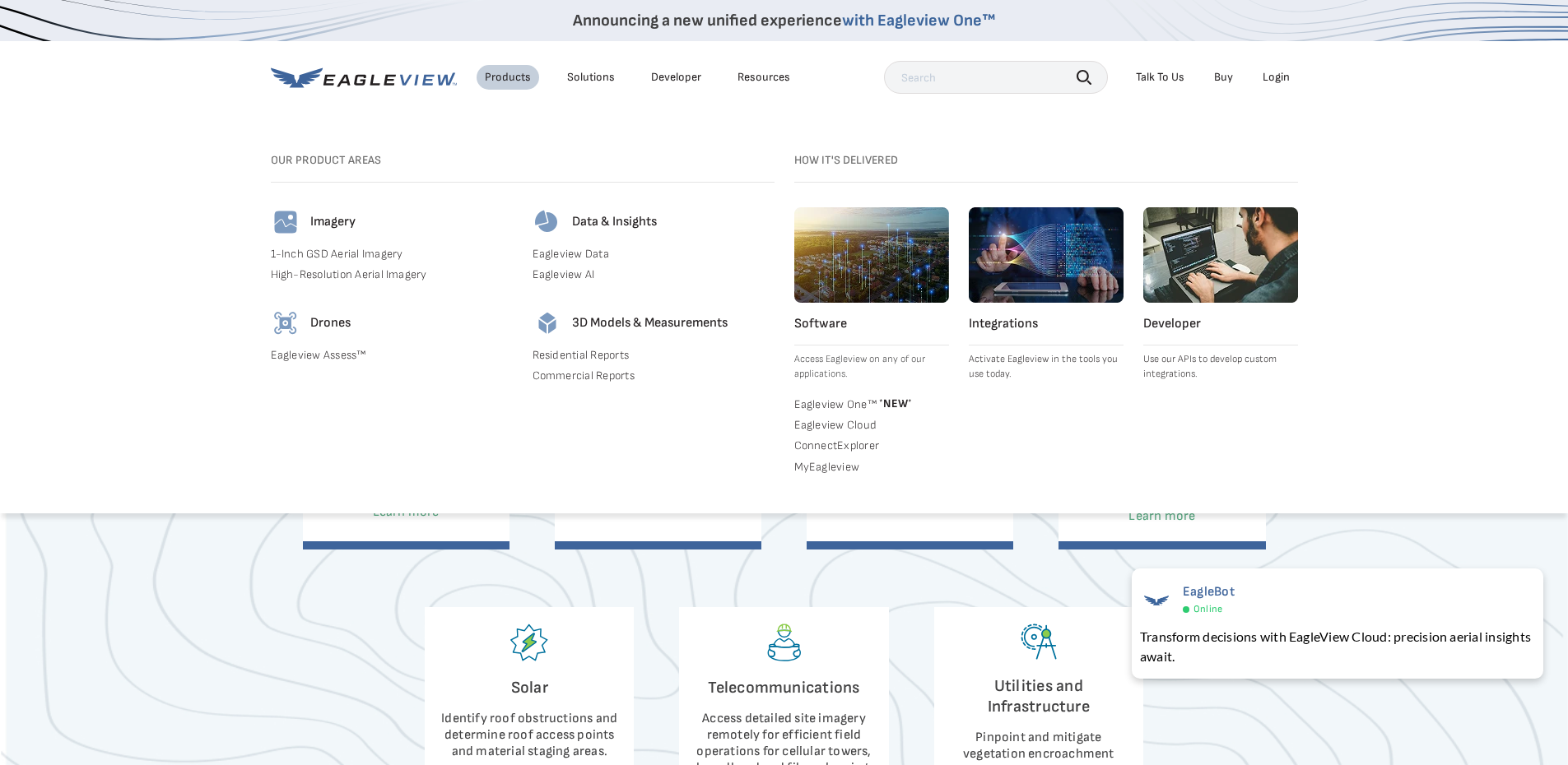 click on "ConnectExplorer" at bounding box center (872, 446) 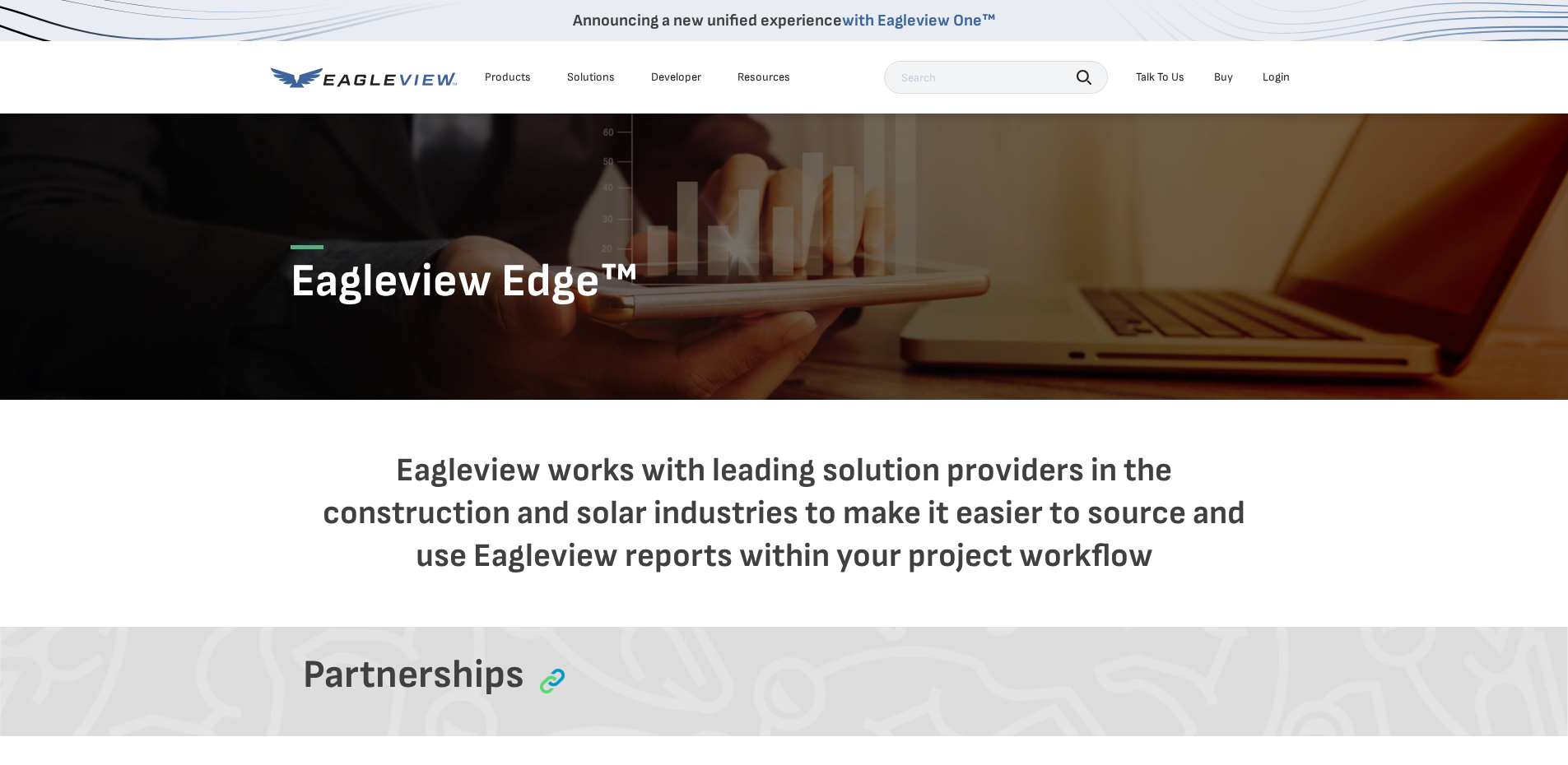 scroll, scrollTop: 0, scrollLeft: 0, axis: both 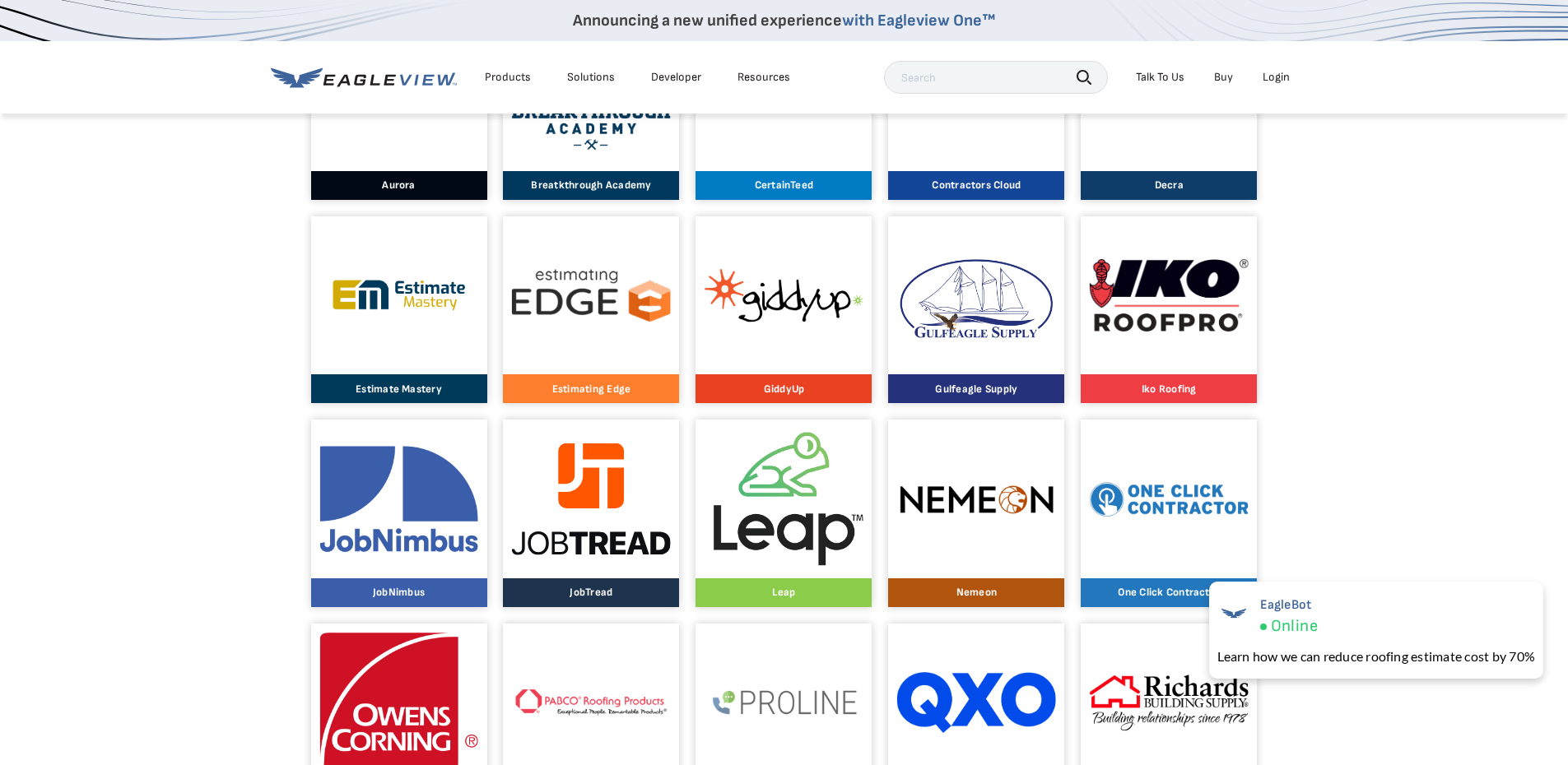 click at bounding box center [784, 498] 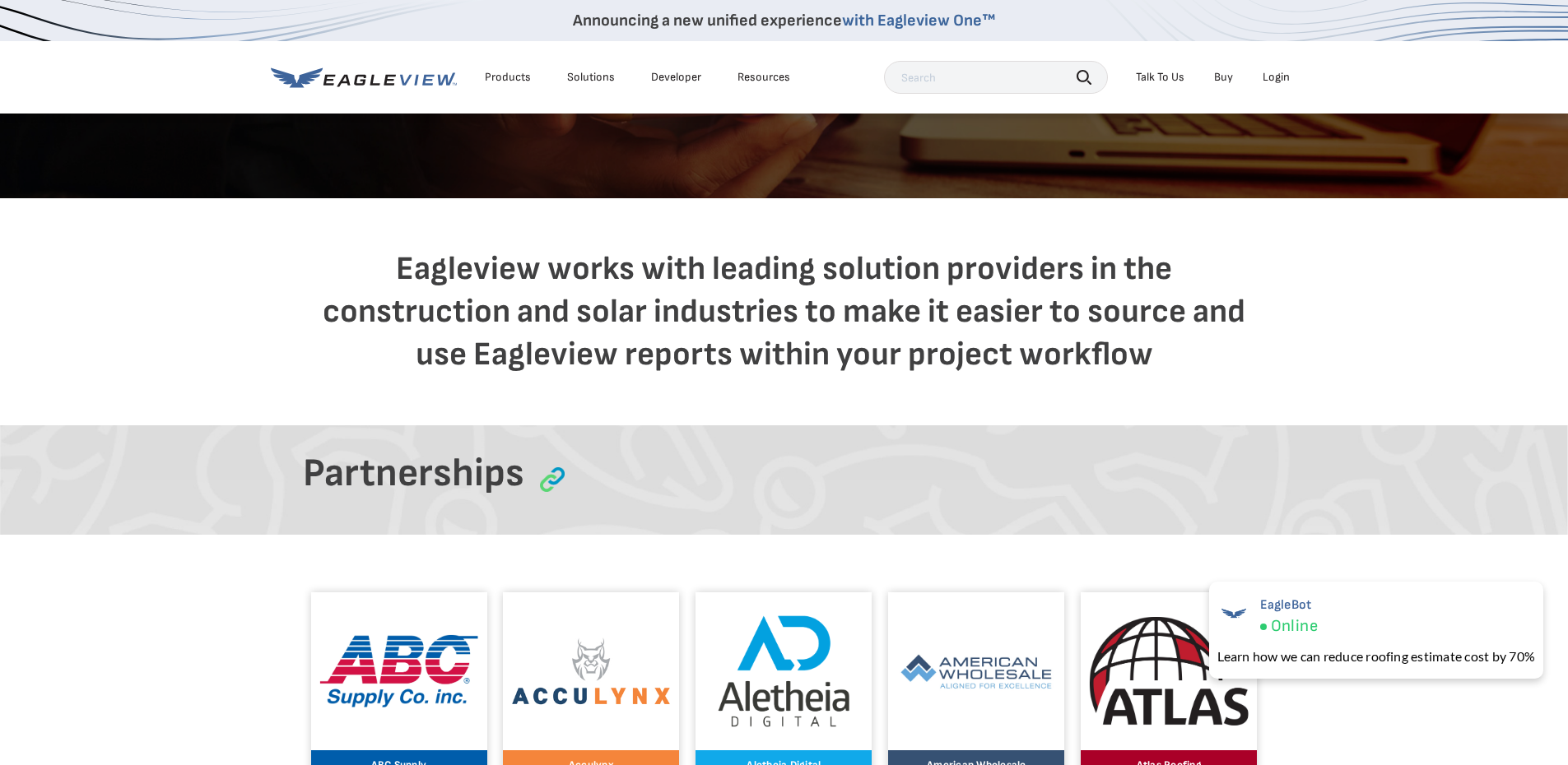 scroll, scrollTop: 0, scrollLeft: 0, axis: both 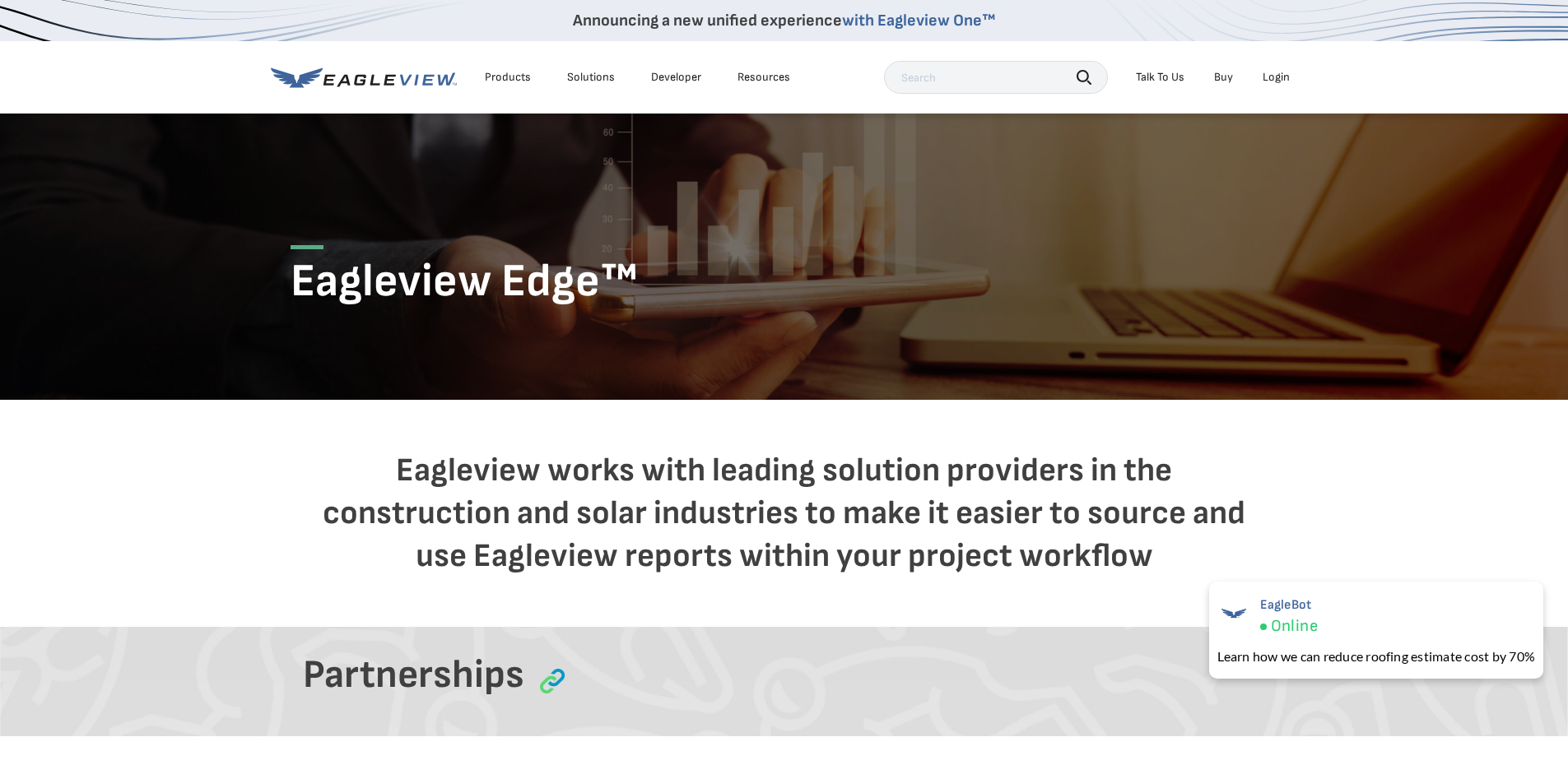 click on "Solutions" at bounding box center (591, 77) 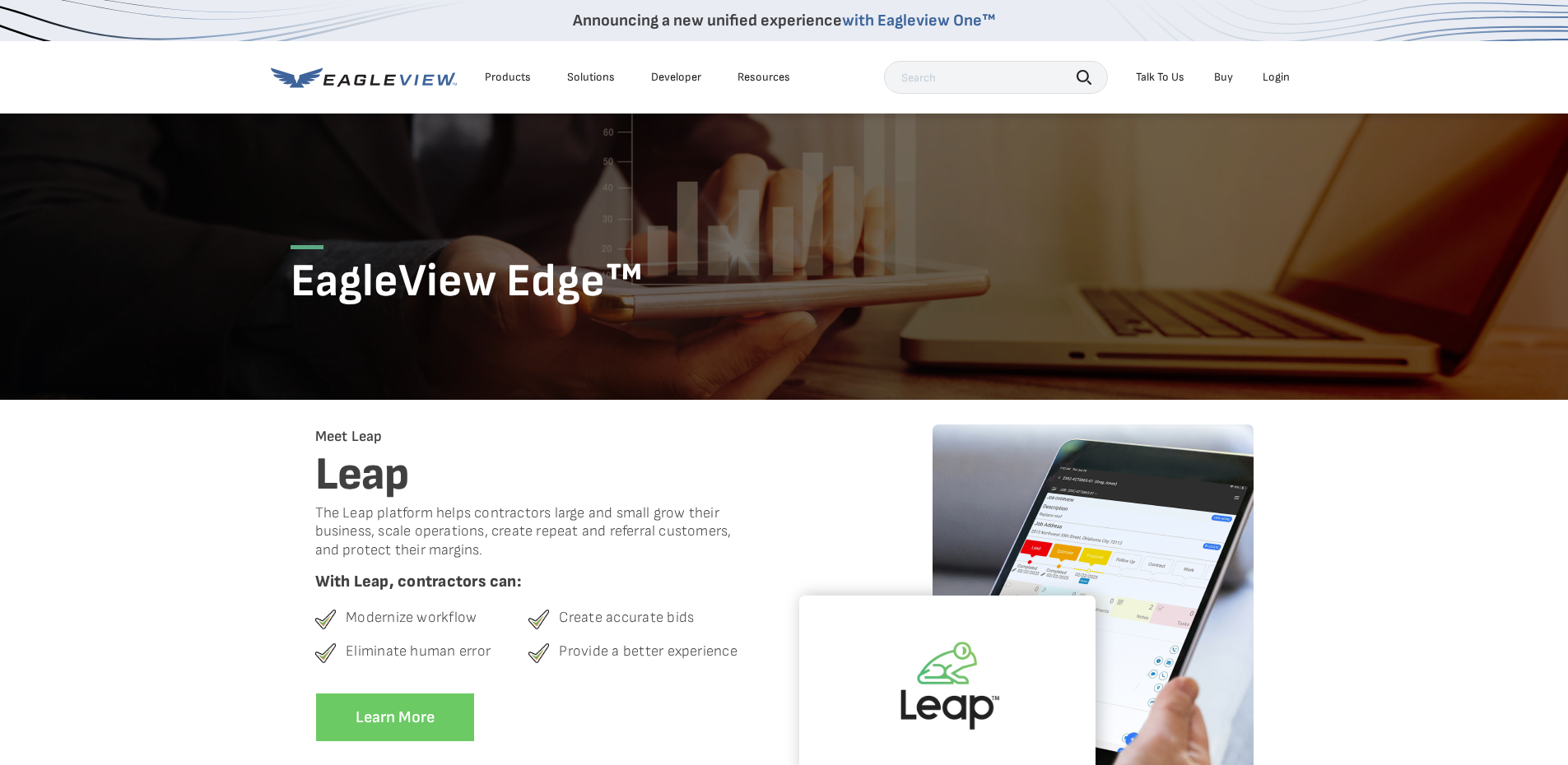 scroll, scrollTop: 0, scrollLeft: 0, axis: both 